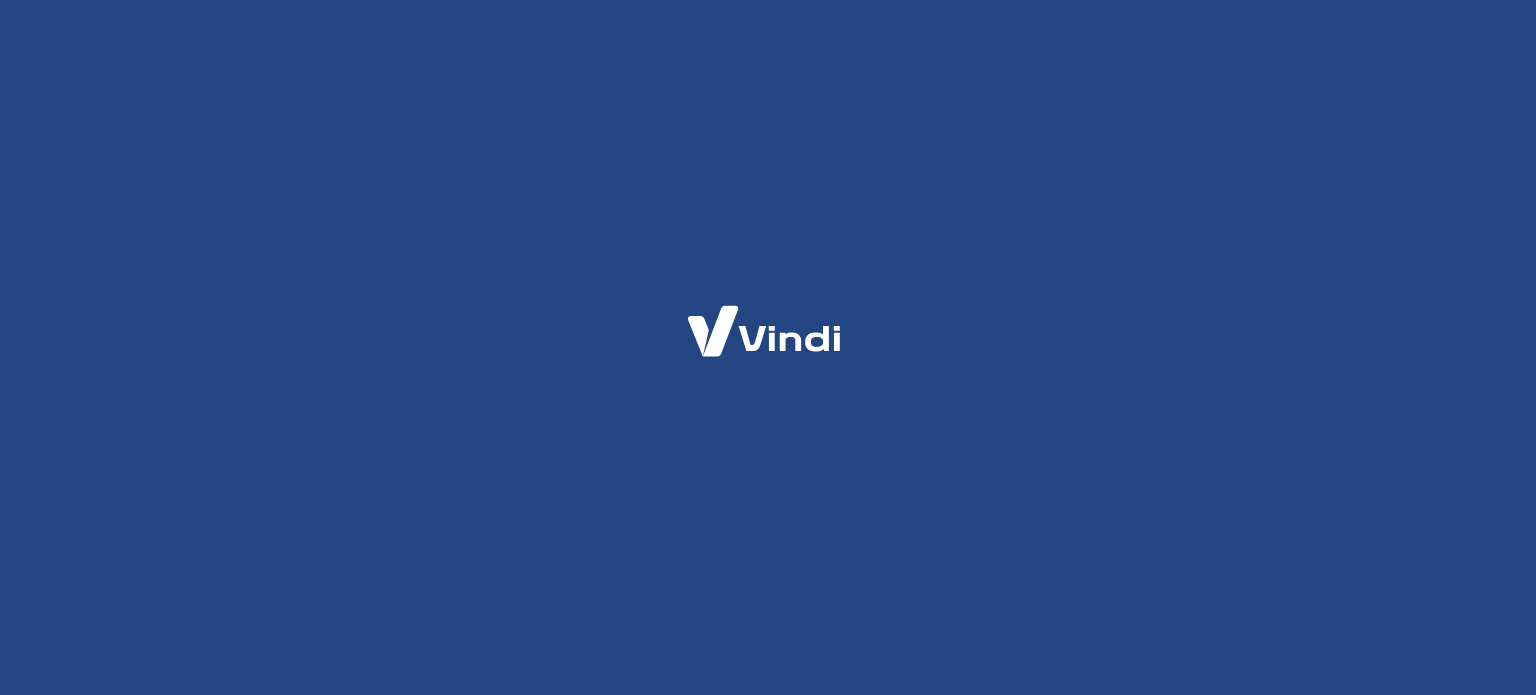 scroll, scrollTop: 0, scrollLeft: 0, axis: both 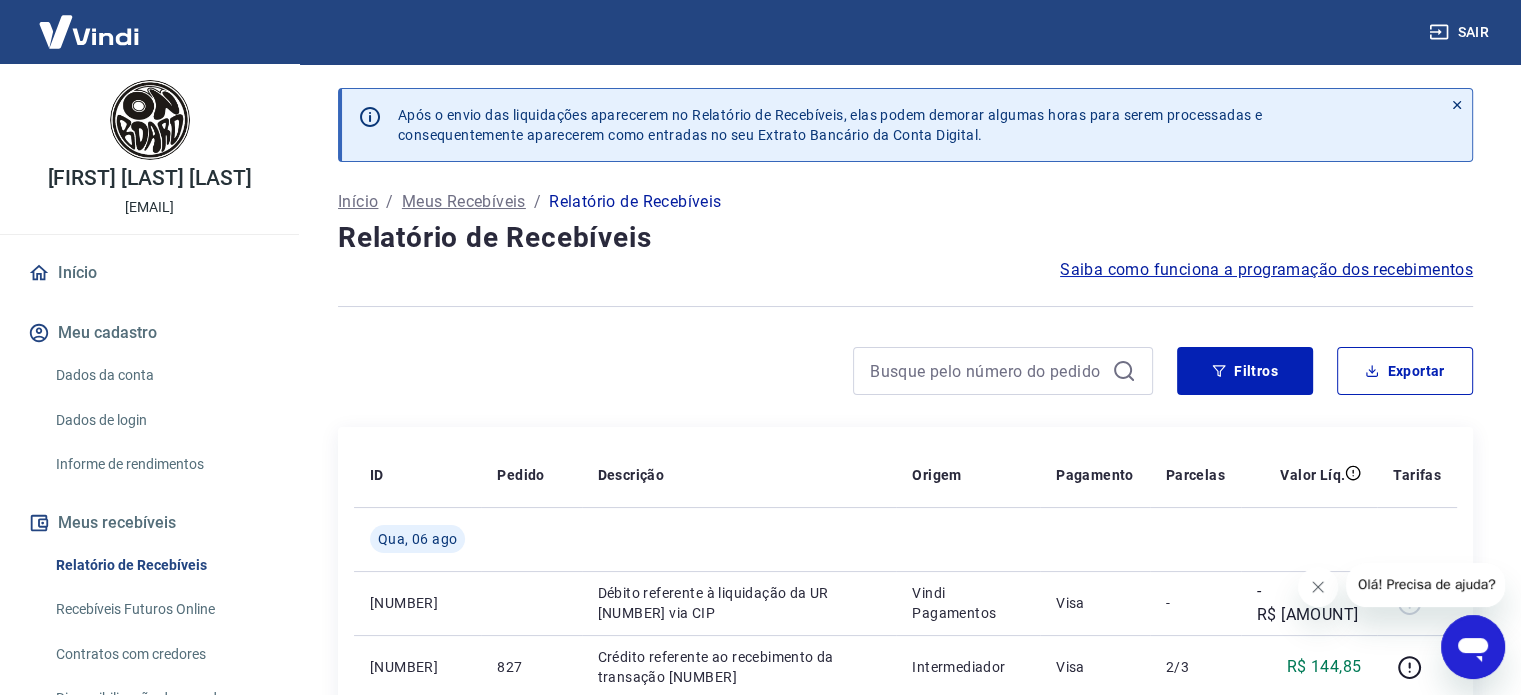 drag, startPoint x: 1091, startPoint y: 0, endPoint x: 804, endPoint y: 212, distance: 356.80948 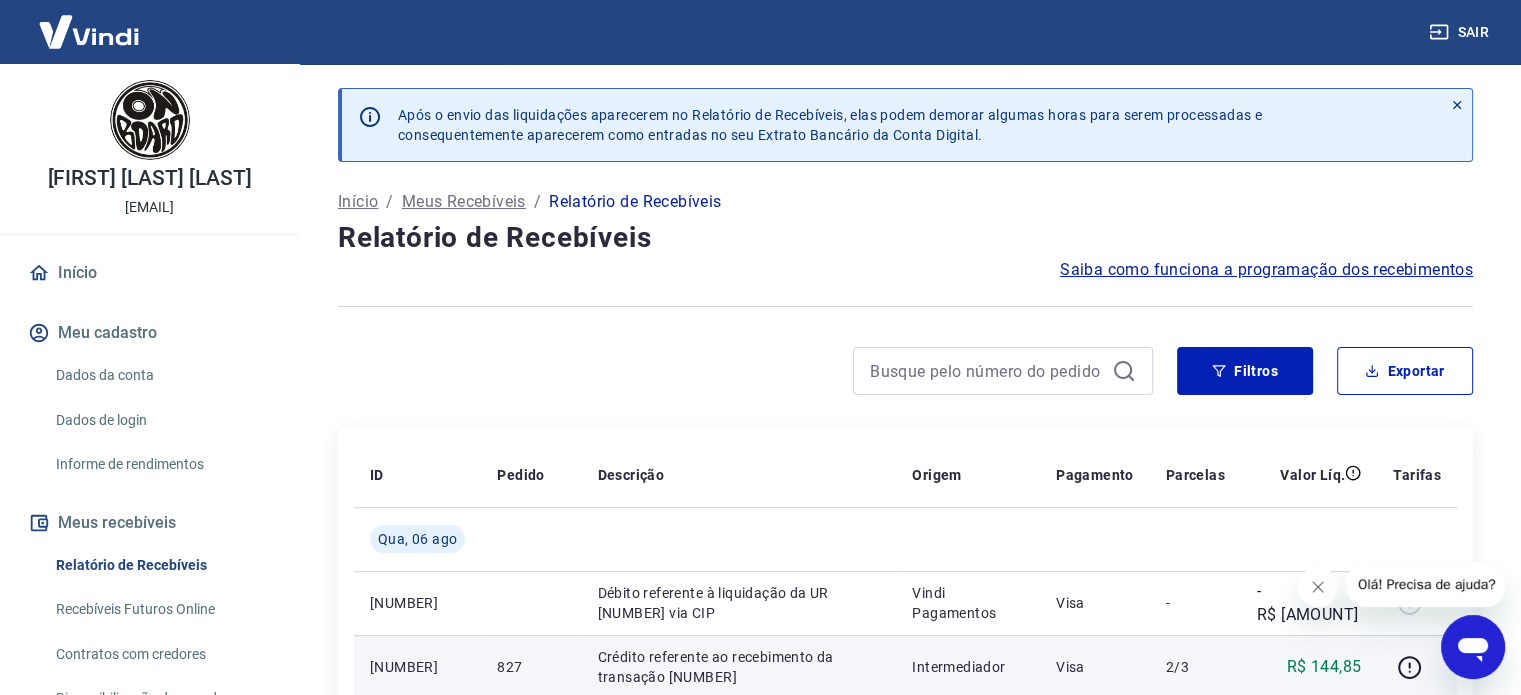 scroll, scrollTop: 300, scrollLeft: 0, axis: vertical 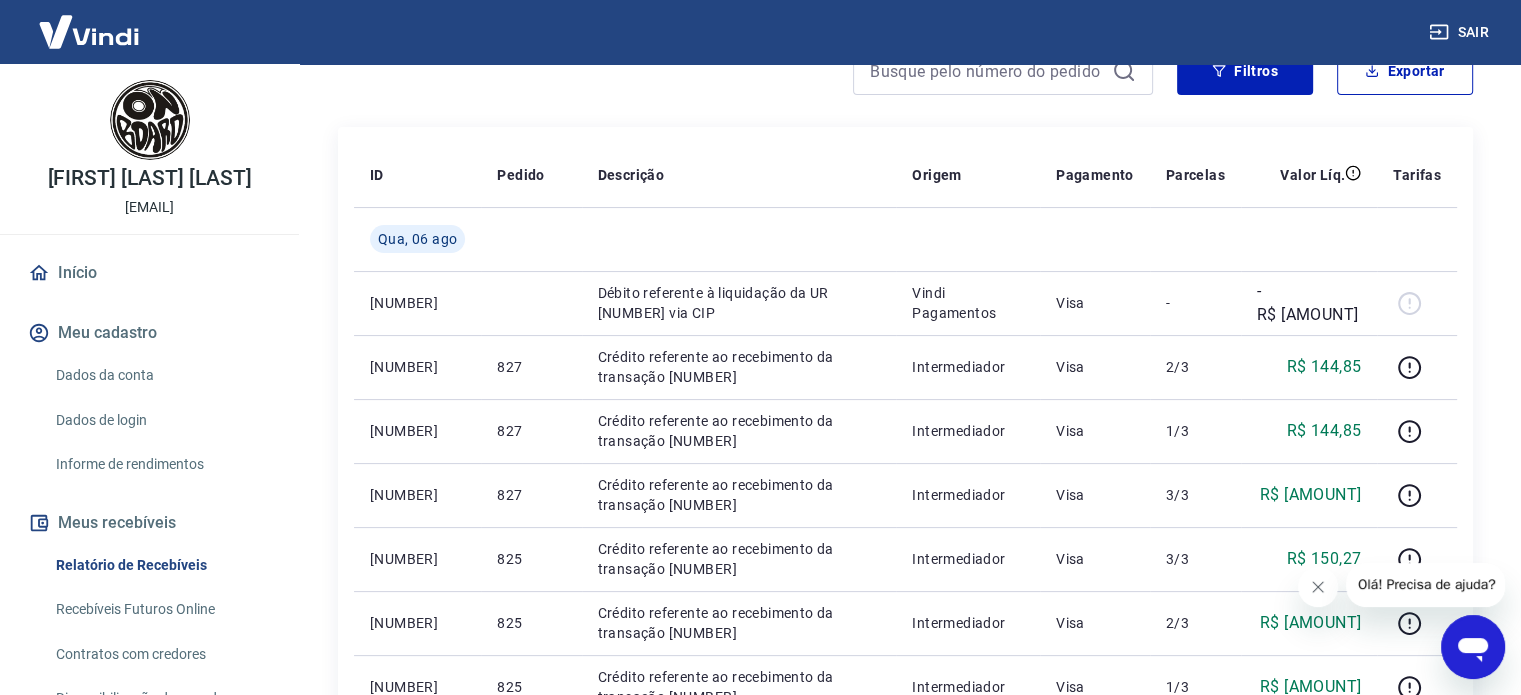 click 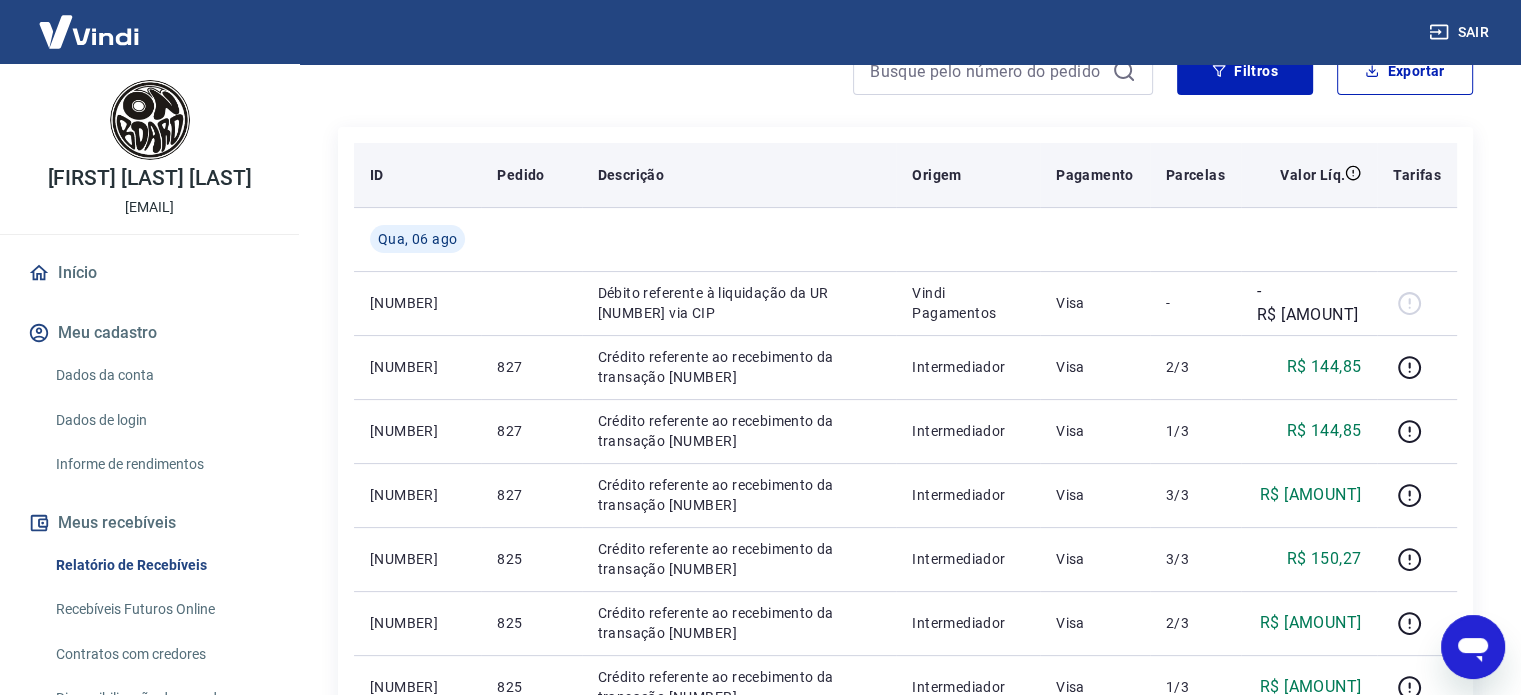 scroll, scrollTop: 100, scrollLeft: 0, axis: vertical 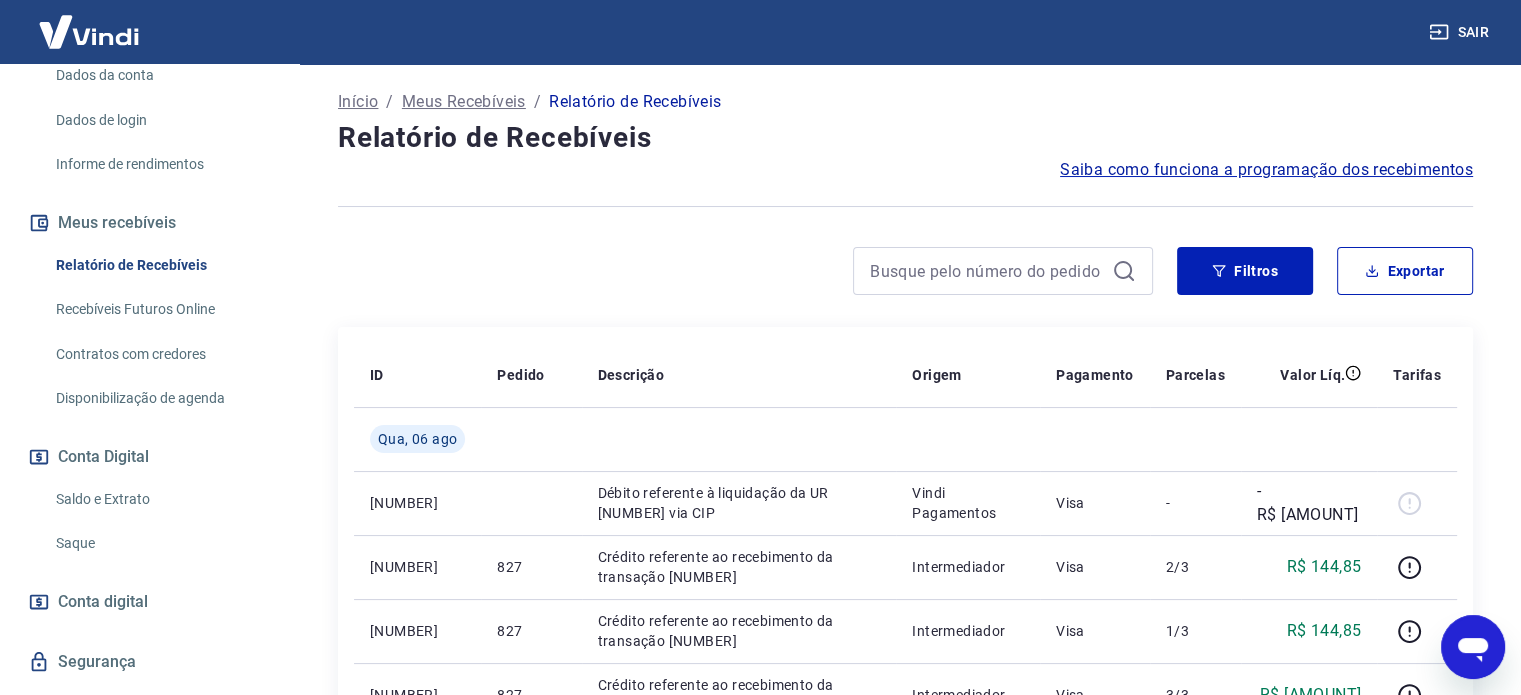 click on "Saque" at bounding box center [161, 543] 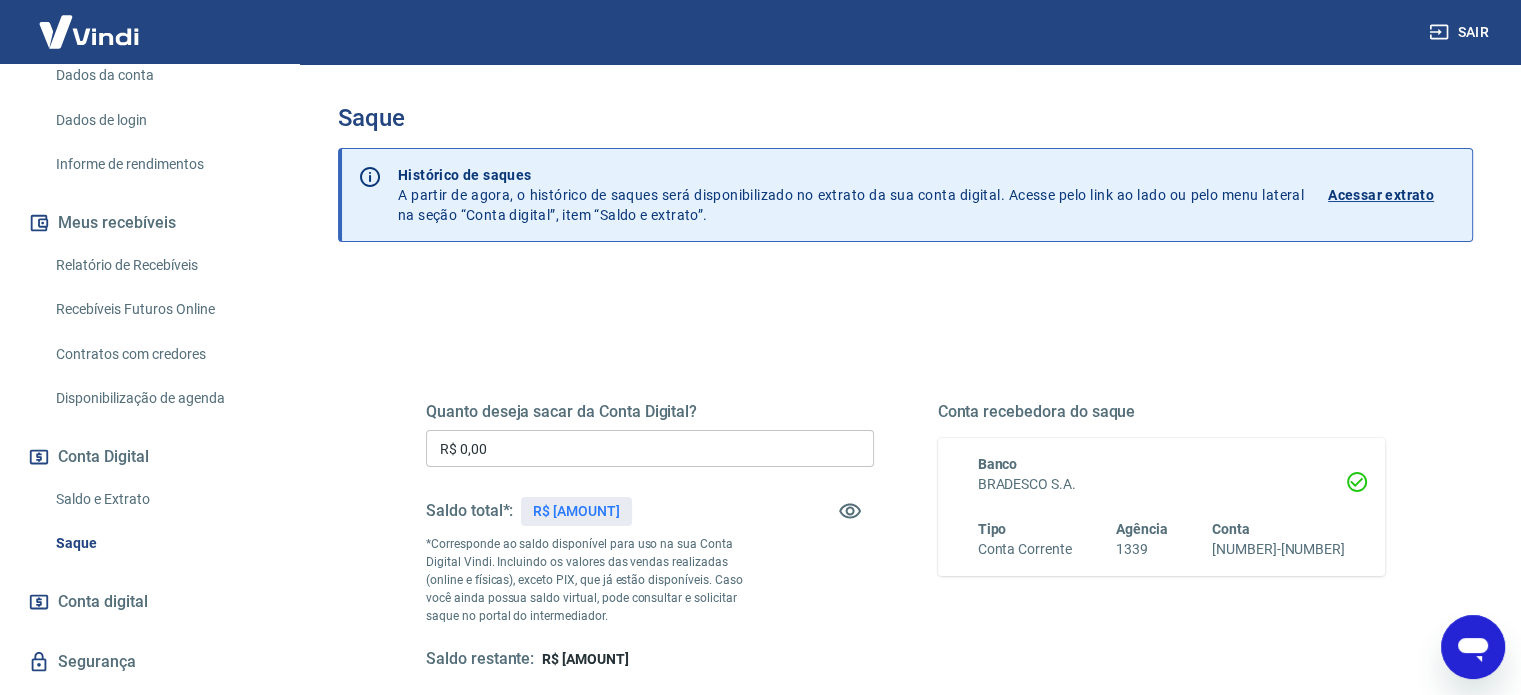 scroll, scrollTop: 200, scrollLeft: 0, axis: vertical 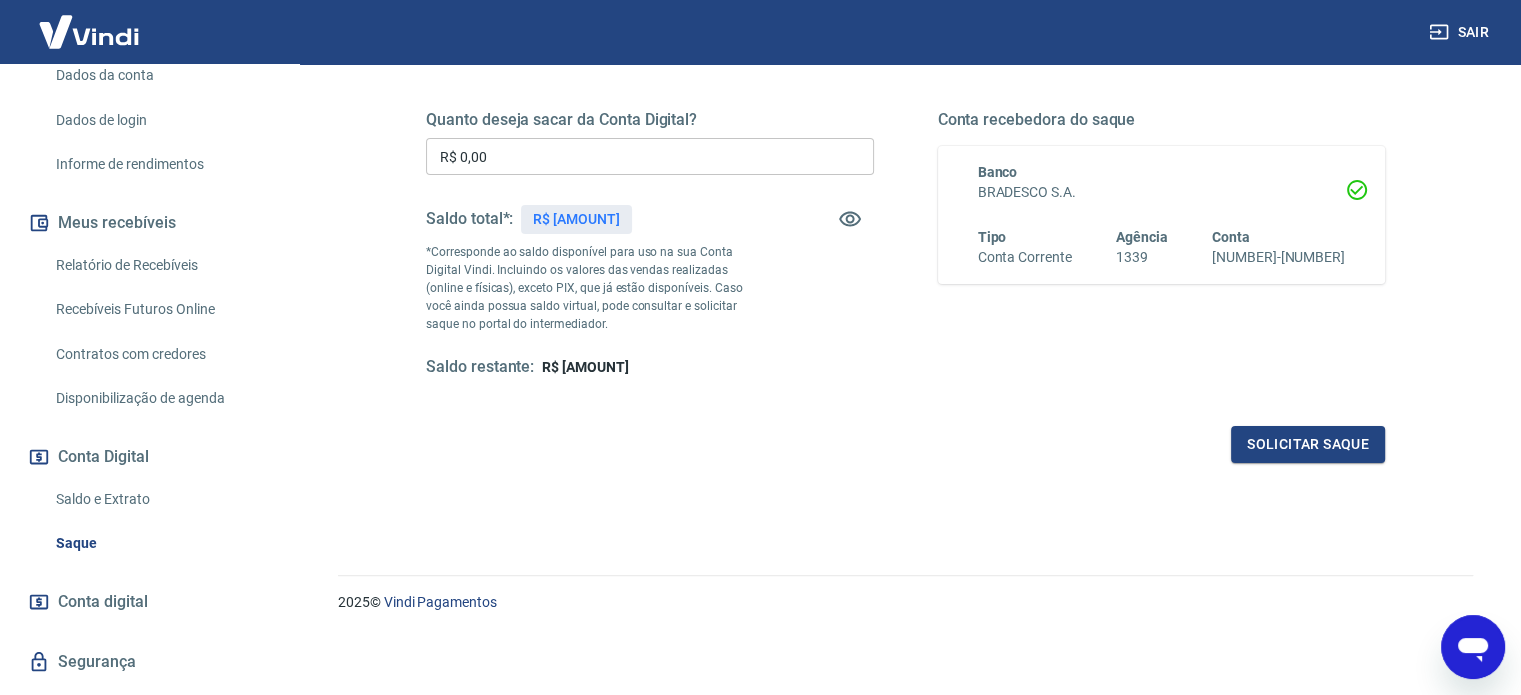 click on "Saldo e Extrato" at bounding box center [161, 499] 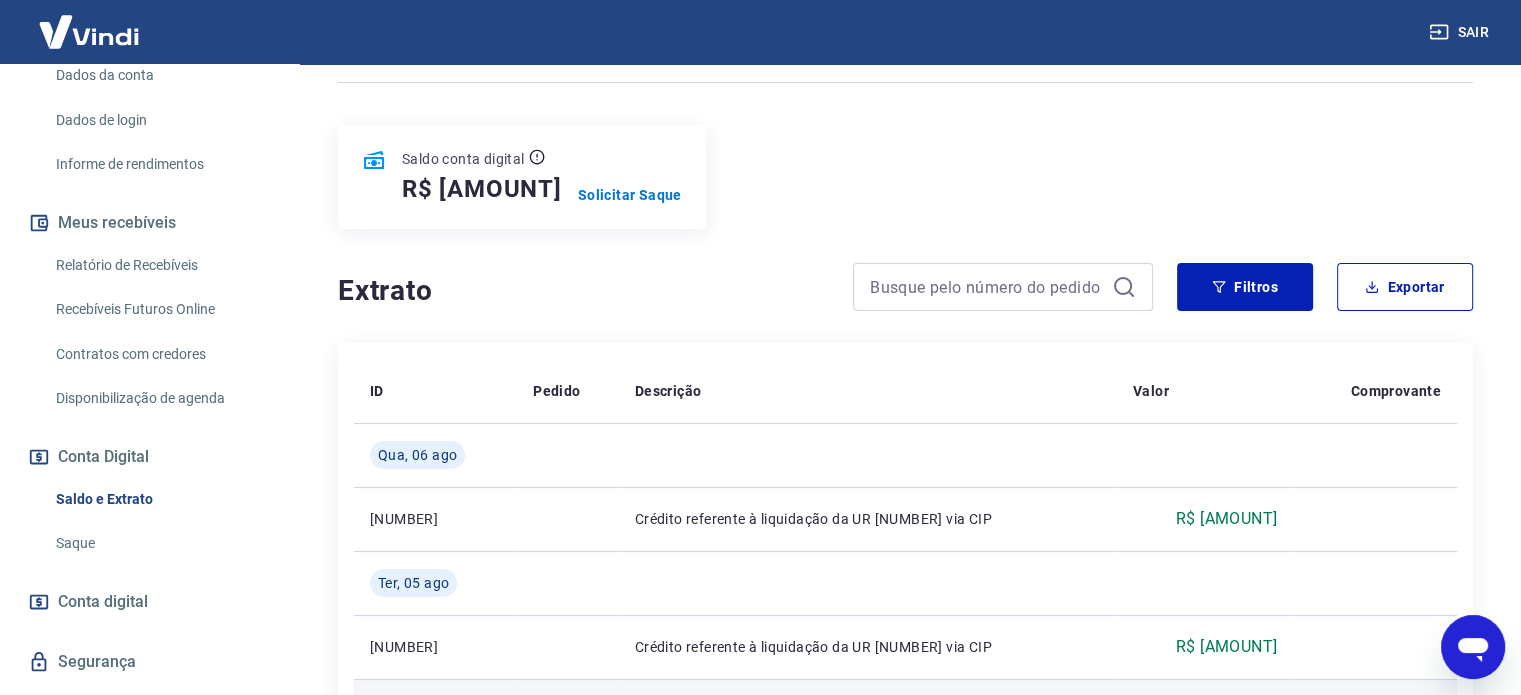scroll, scrollTop: 400, scrollLeft: 0, axis: vertical 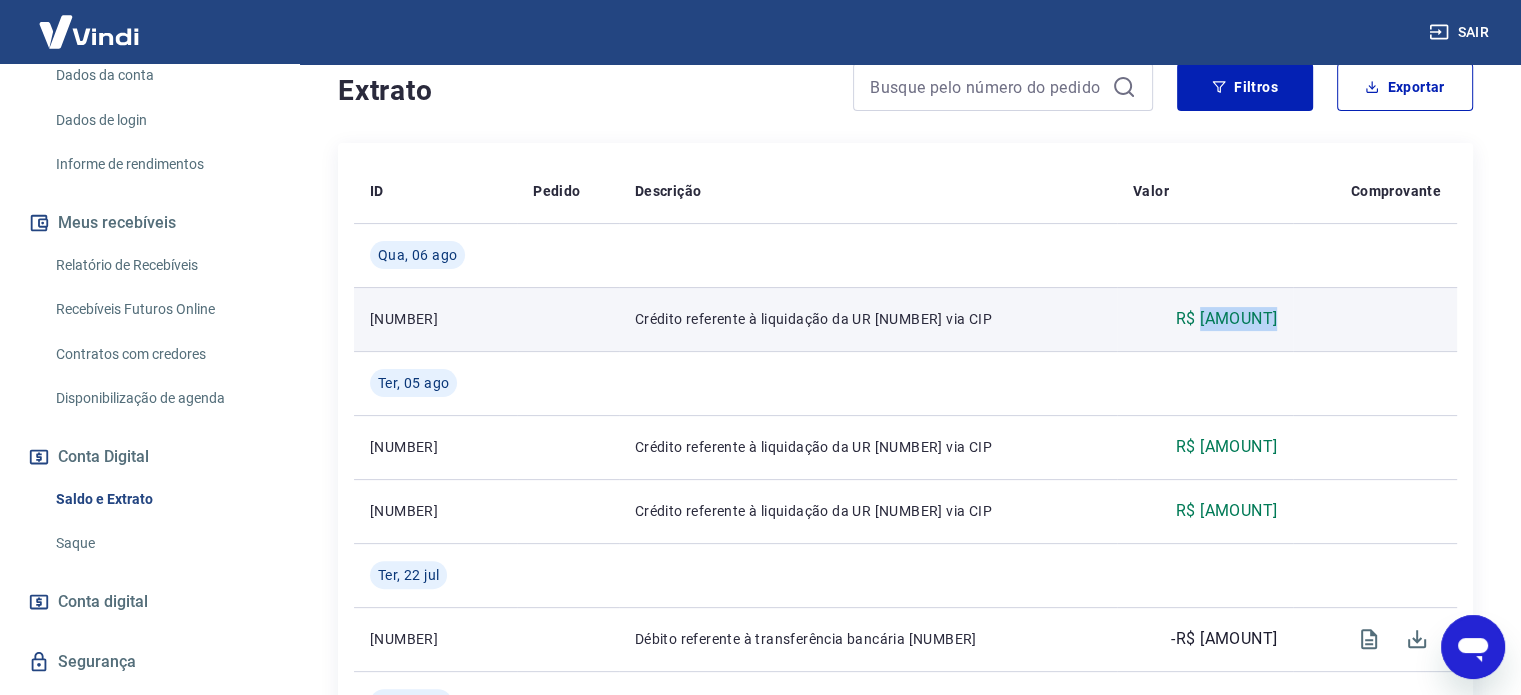 drag, startPoint x: 1276, startPoint y: 319, endPoint x: 1224, endPoint y: 327, distance: 52.611786 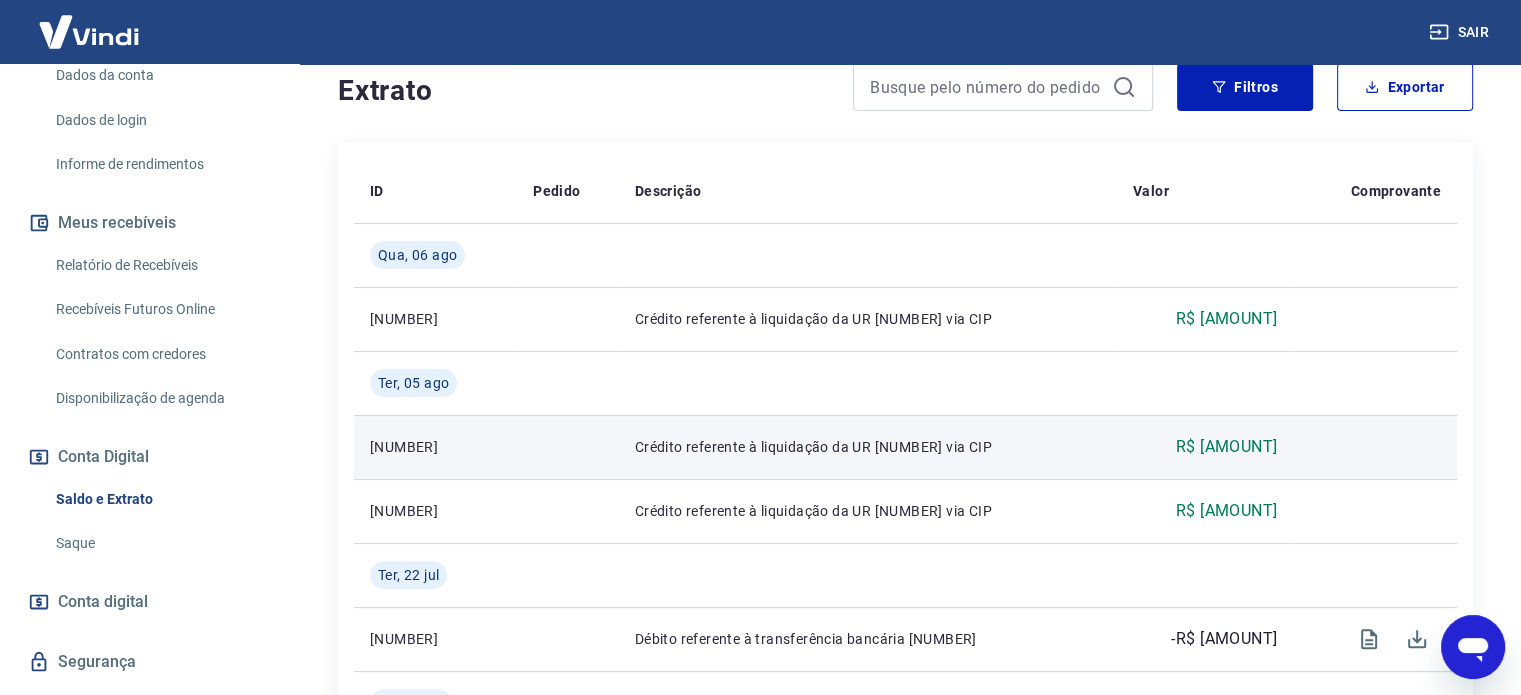click on "R$ 458,61" at bounding box center (1226, 447) 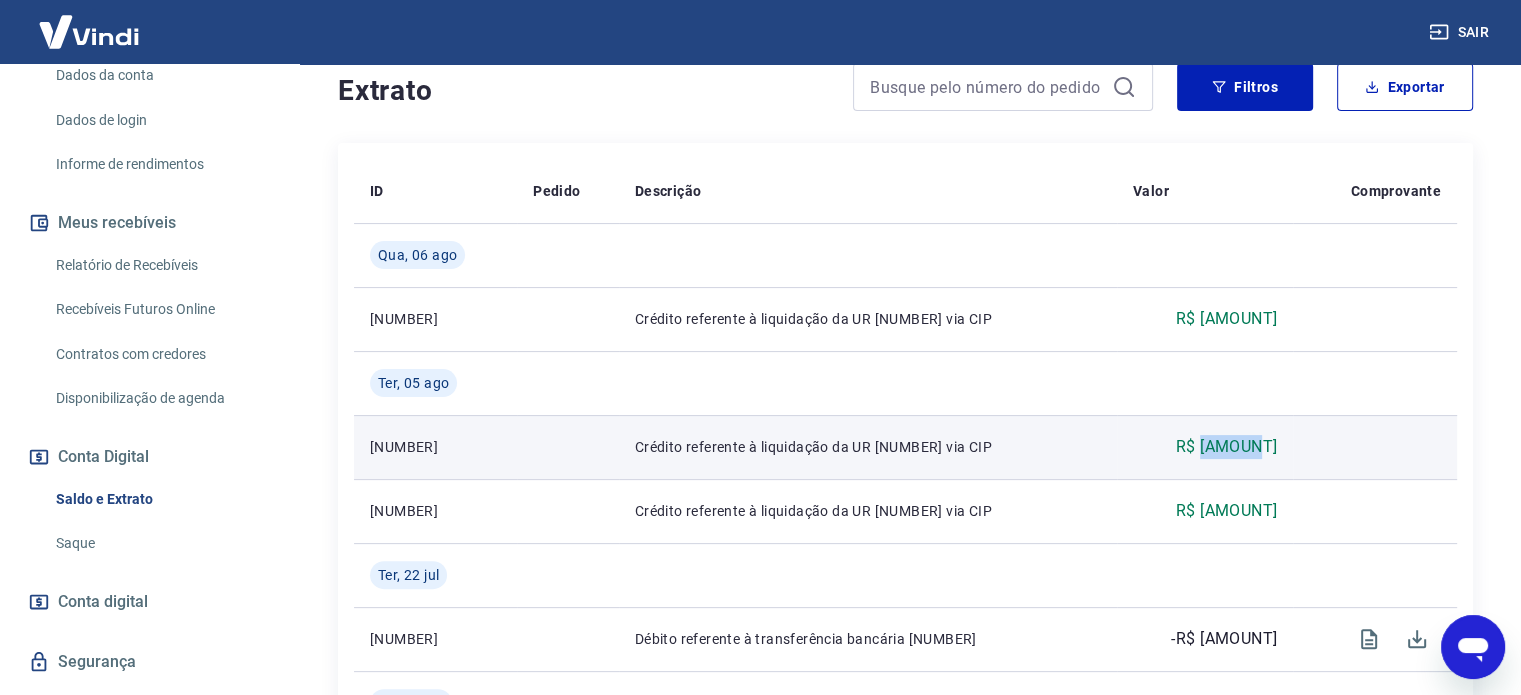 click on "R$ 458,61" at bounding box center [1226, 447] 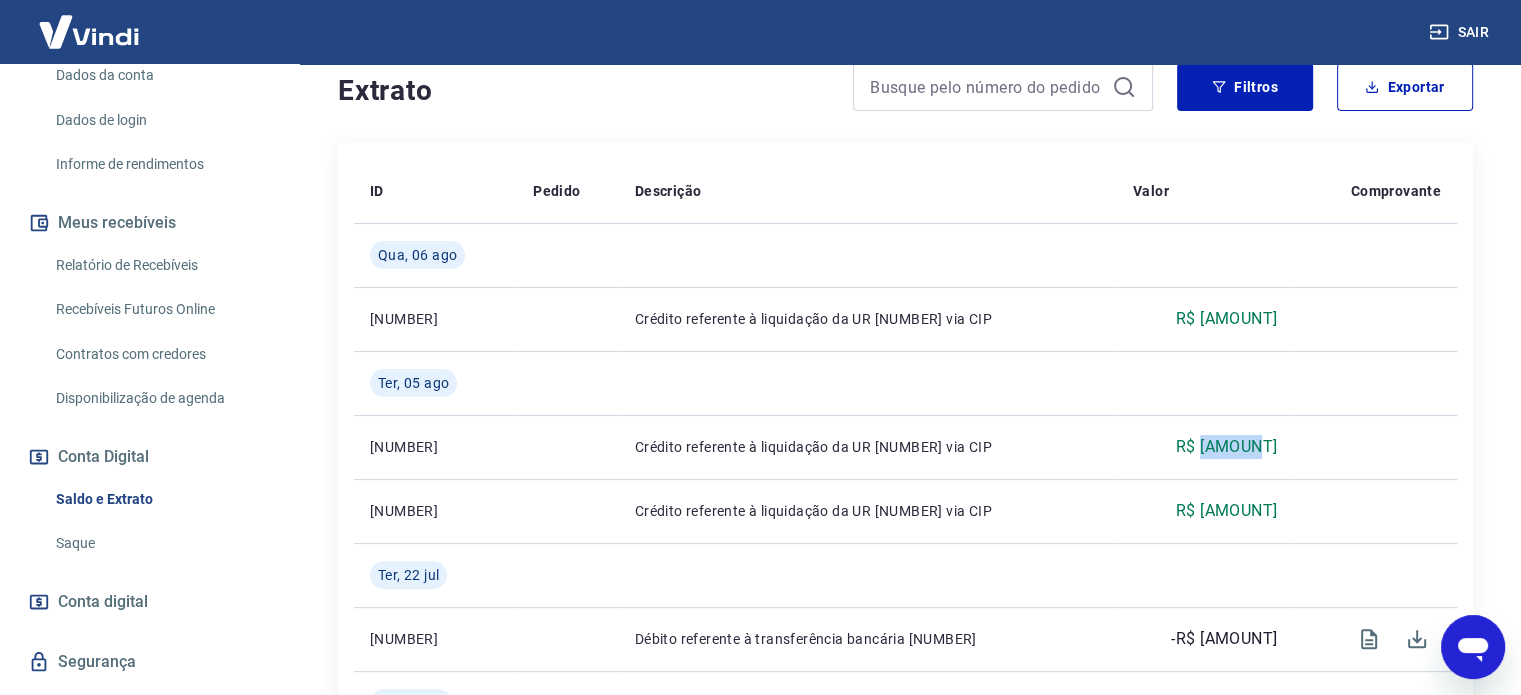 copy on "458,61" 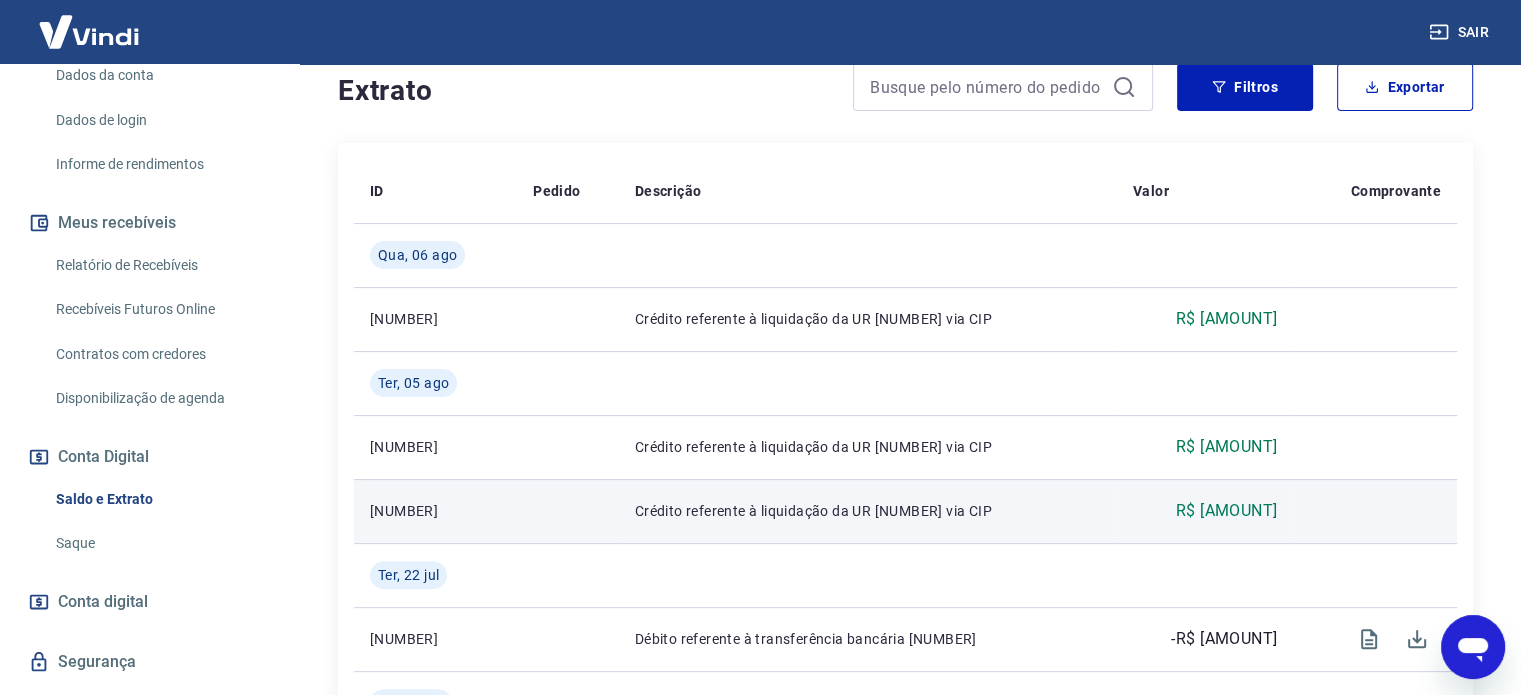 click on "R$ 143,29" at bounding box center (1226, 511) 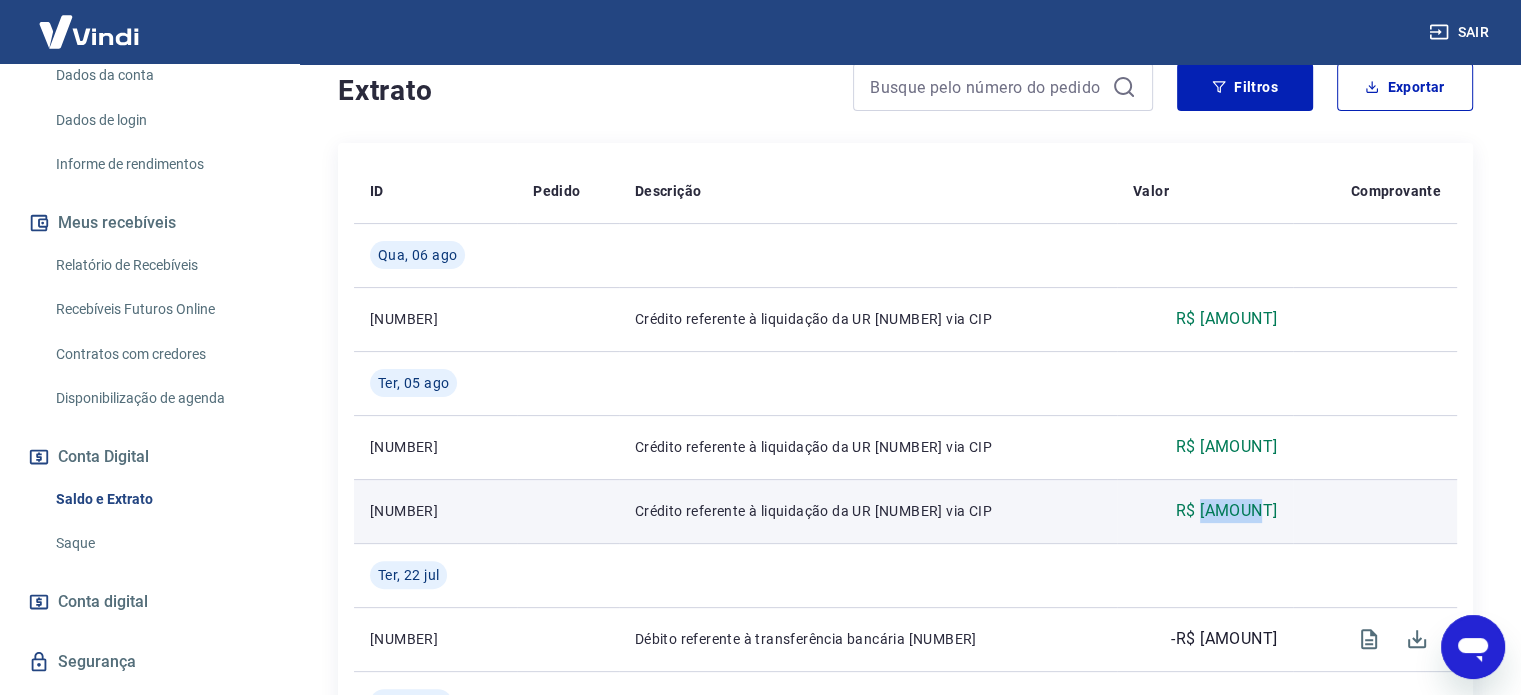 click on "R$ 143,29" at bounding box center (1226, 511) 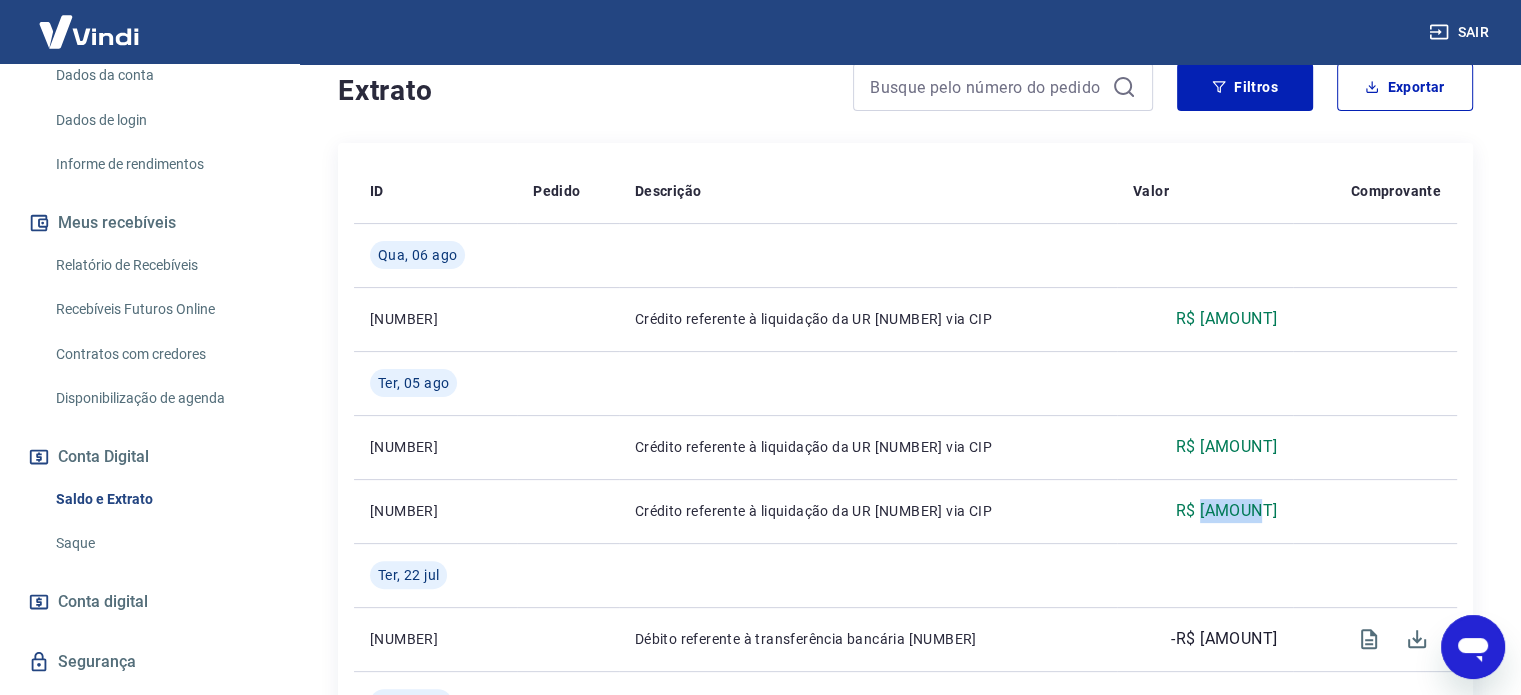 copy on "143,29" 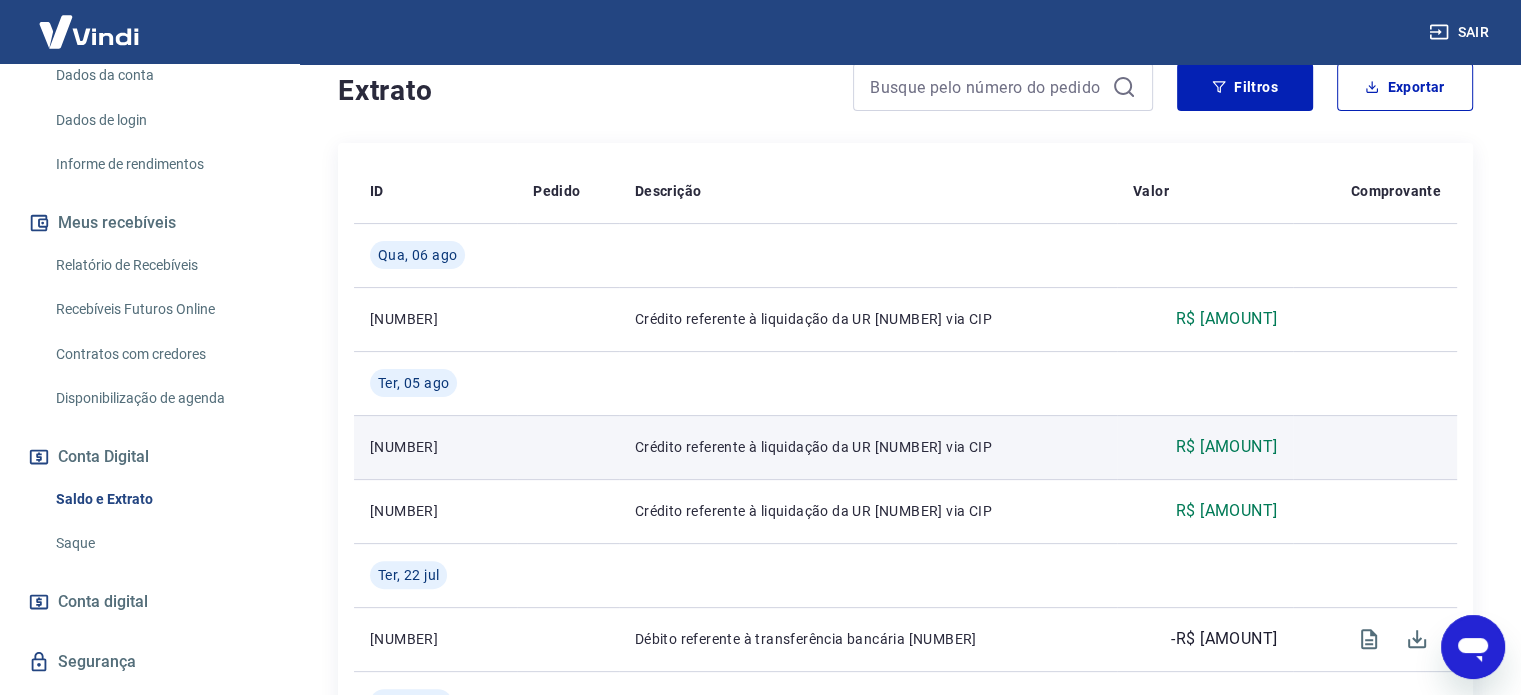 click on "R$ 458,61" at bounding box center (1226, 447) 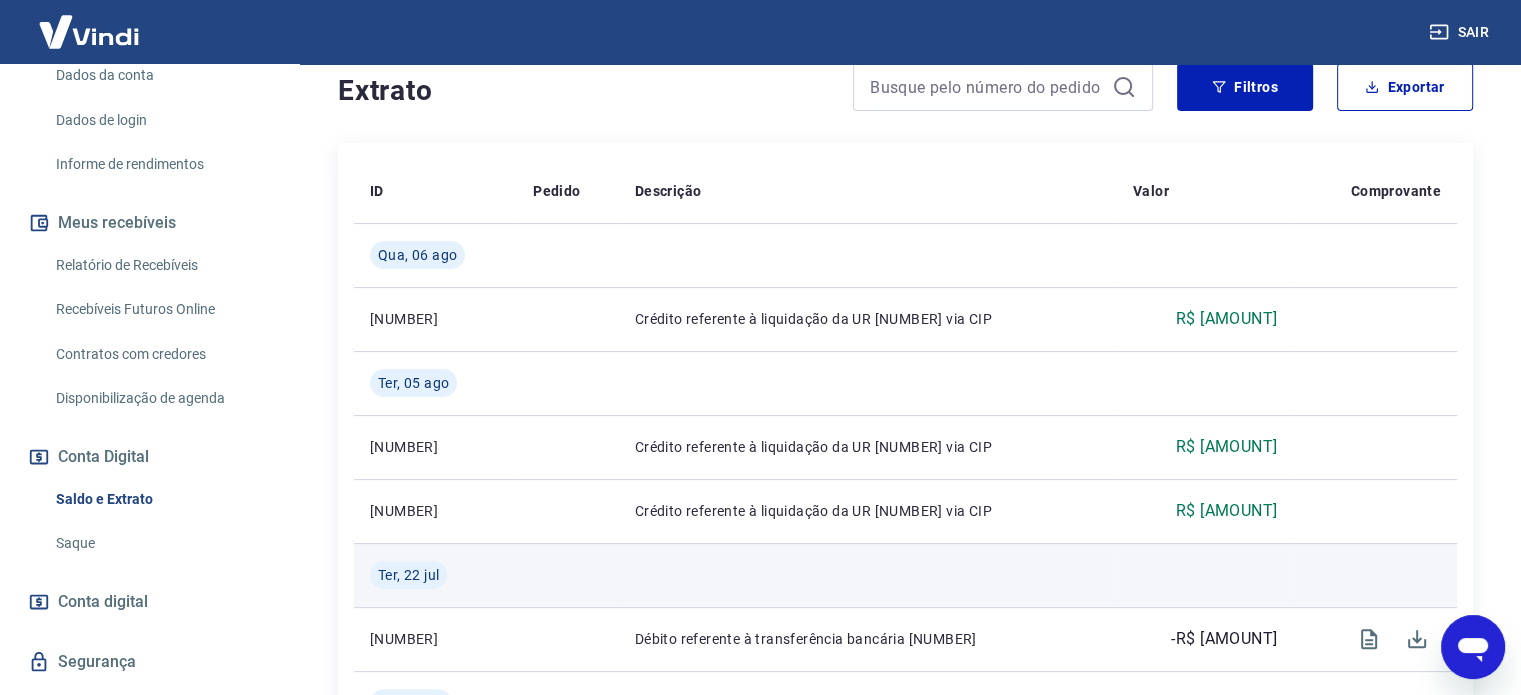 scroll, scrollTop: 500, scrollLeft: 0, axis: vertical 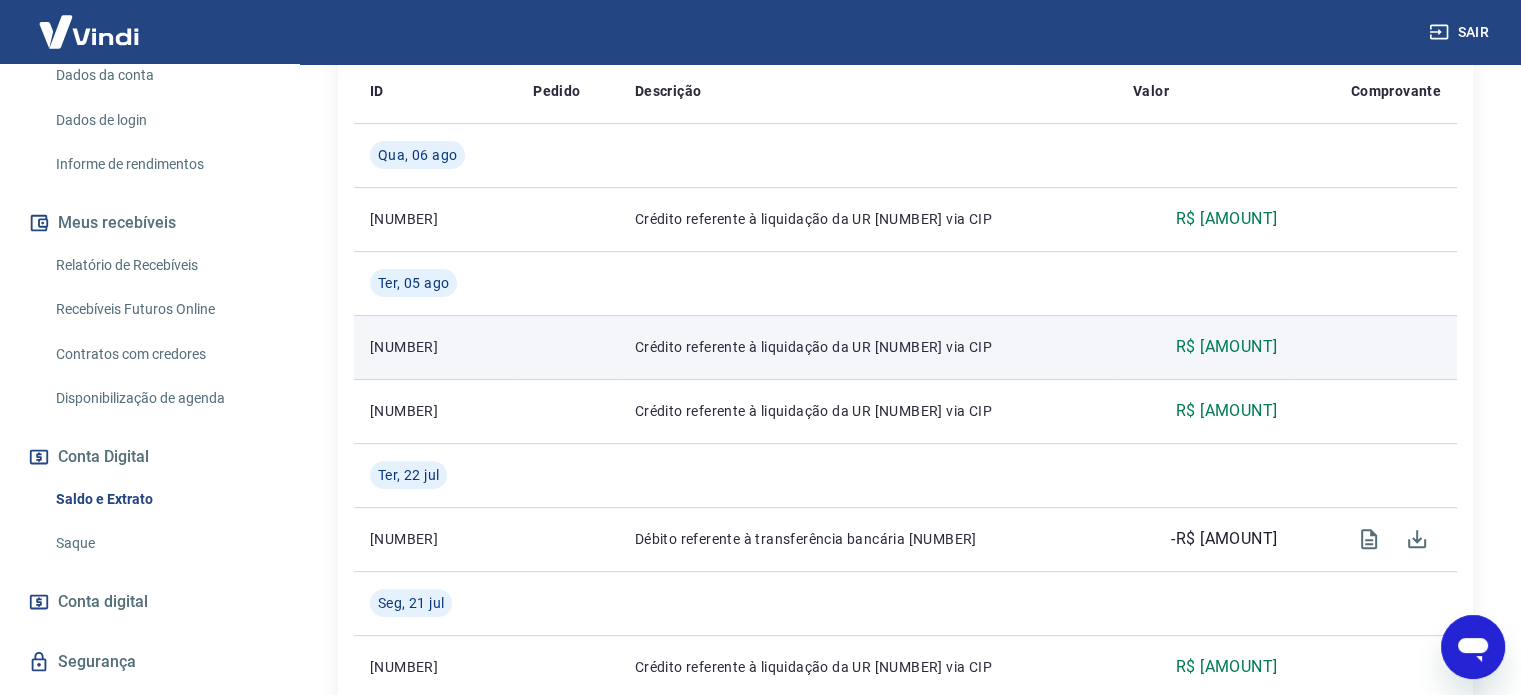 click on "Crédito referente à liquidação da UR 15661753 via CIP" at bounding box center (868, 347) 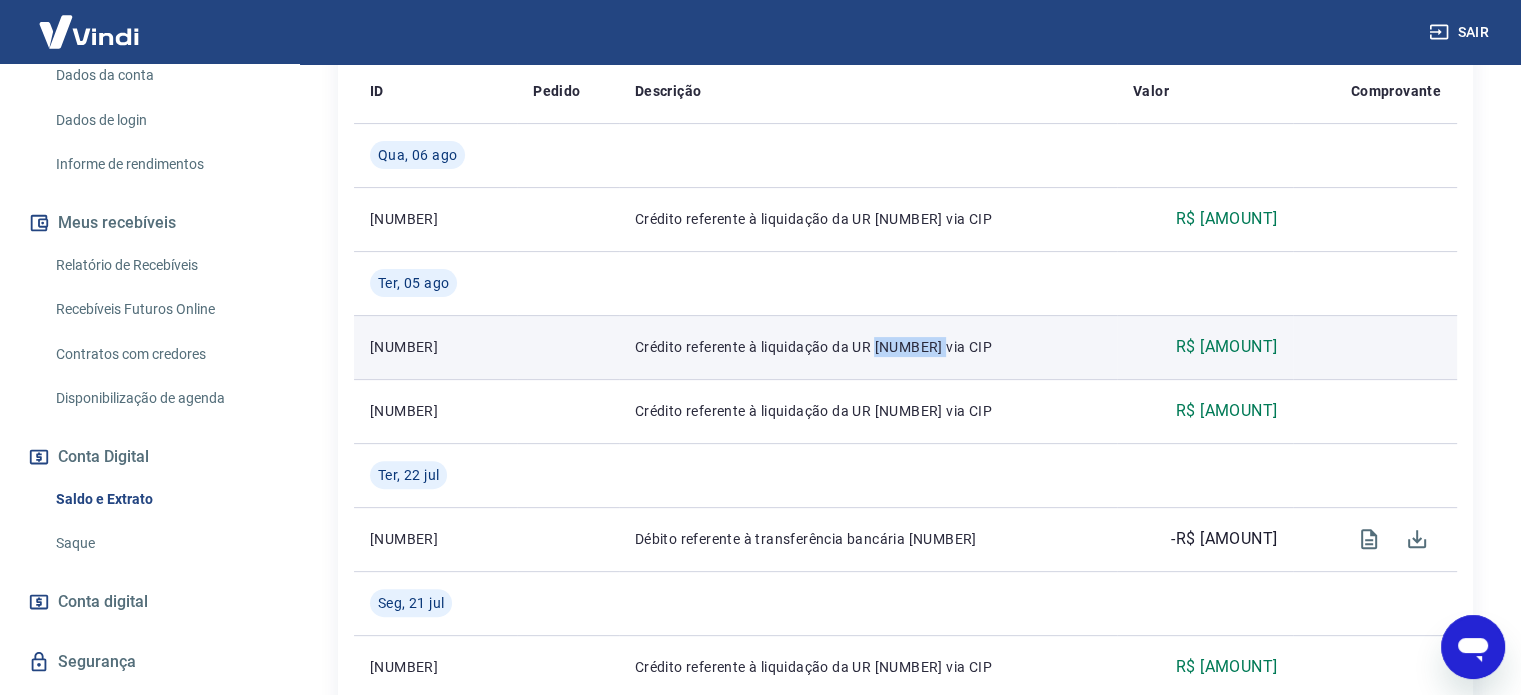 click on "Crédito referente à liquidação da UR 15661753 via CIP" at bounding box center (868, 347) 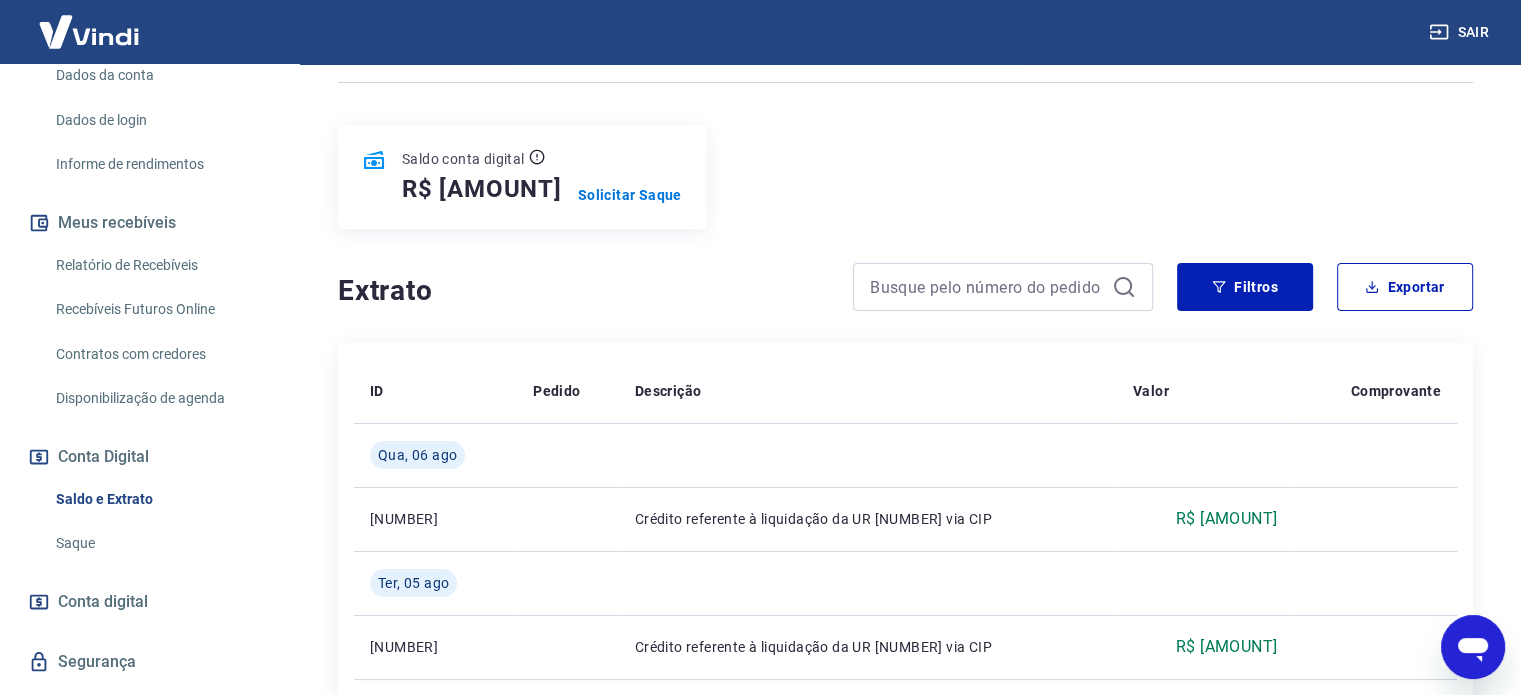 scroll, scrollTop: 500, scrollLeft: 0, axis: vertical 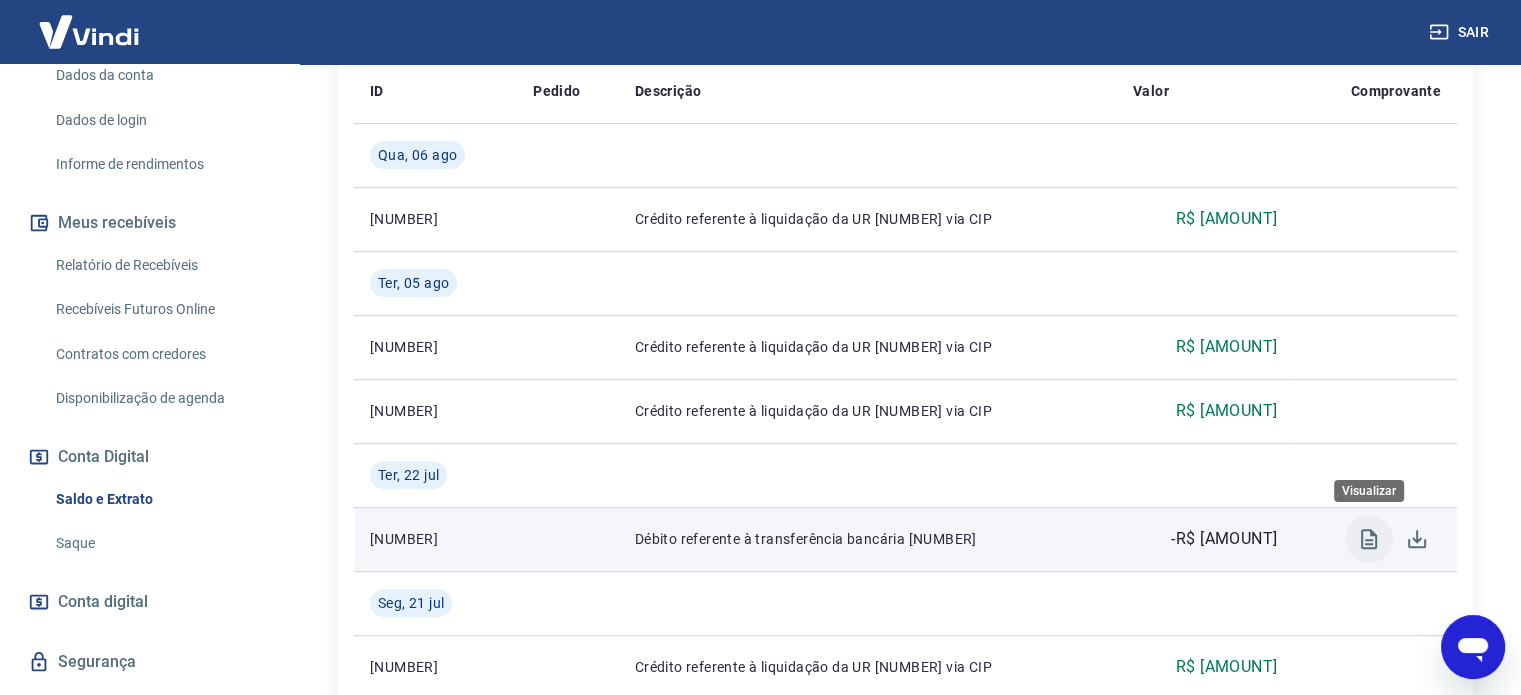 click 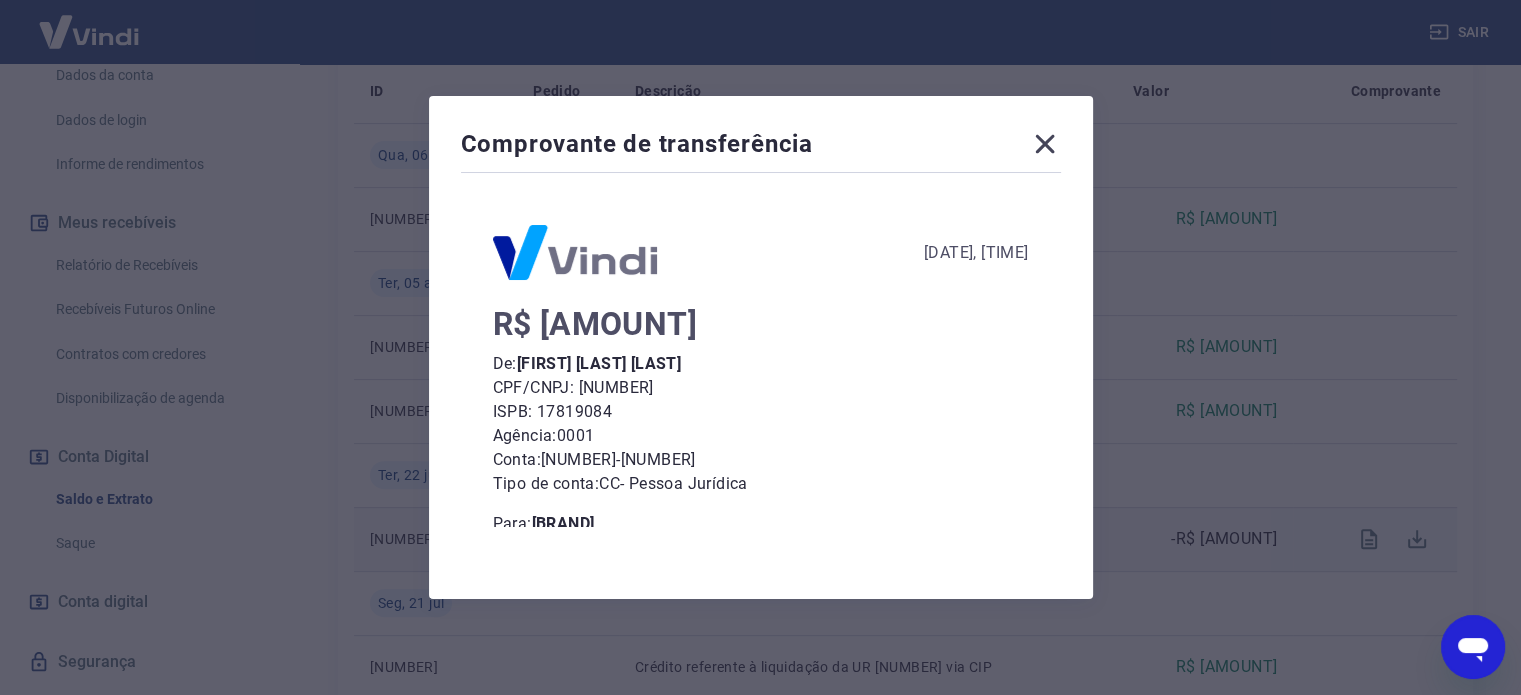 scroll, scrollTop: 184, scrollLeft: 0, axis: vertical 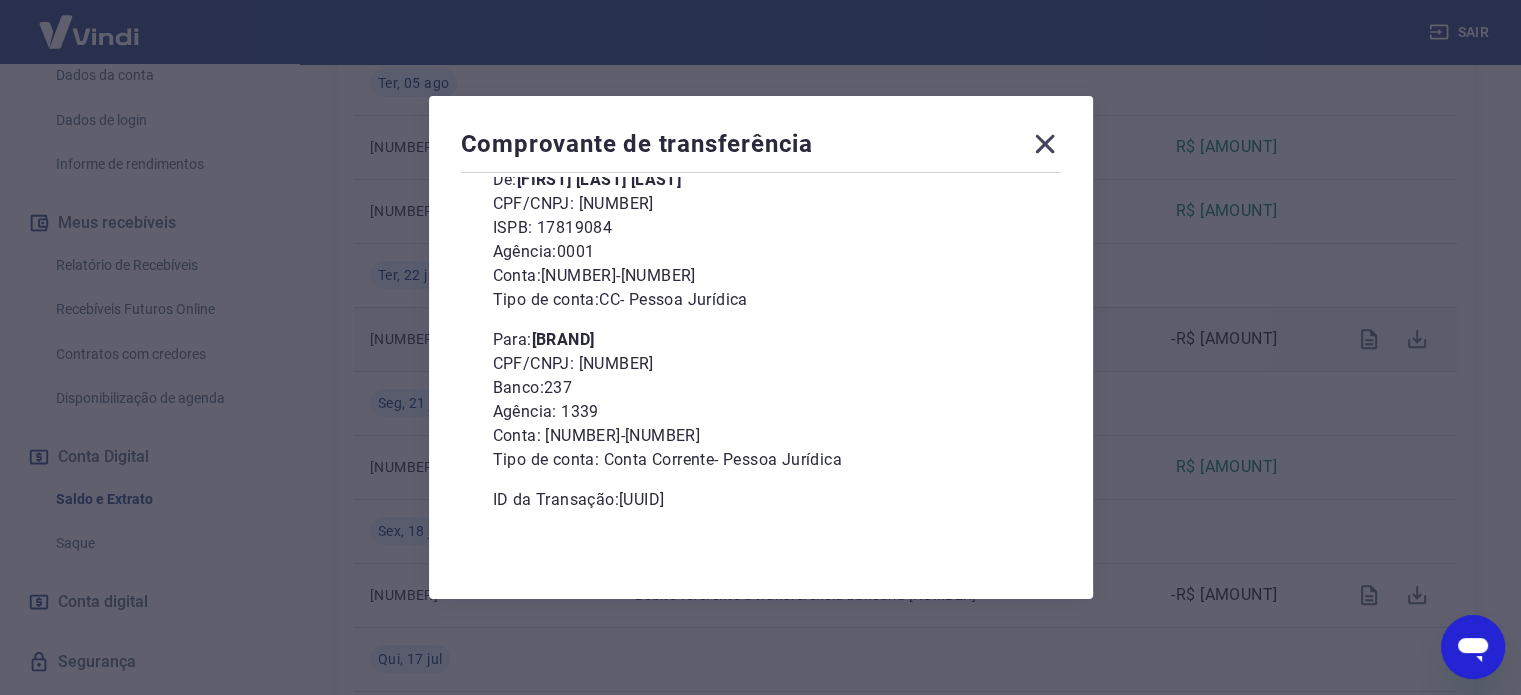 click 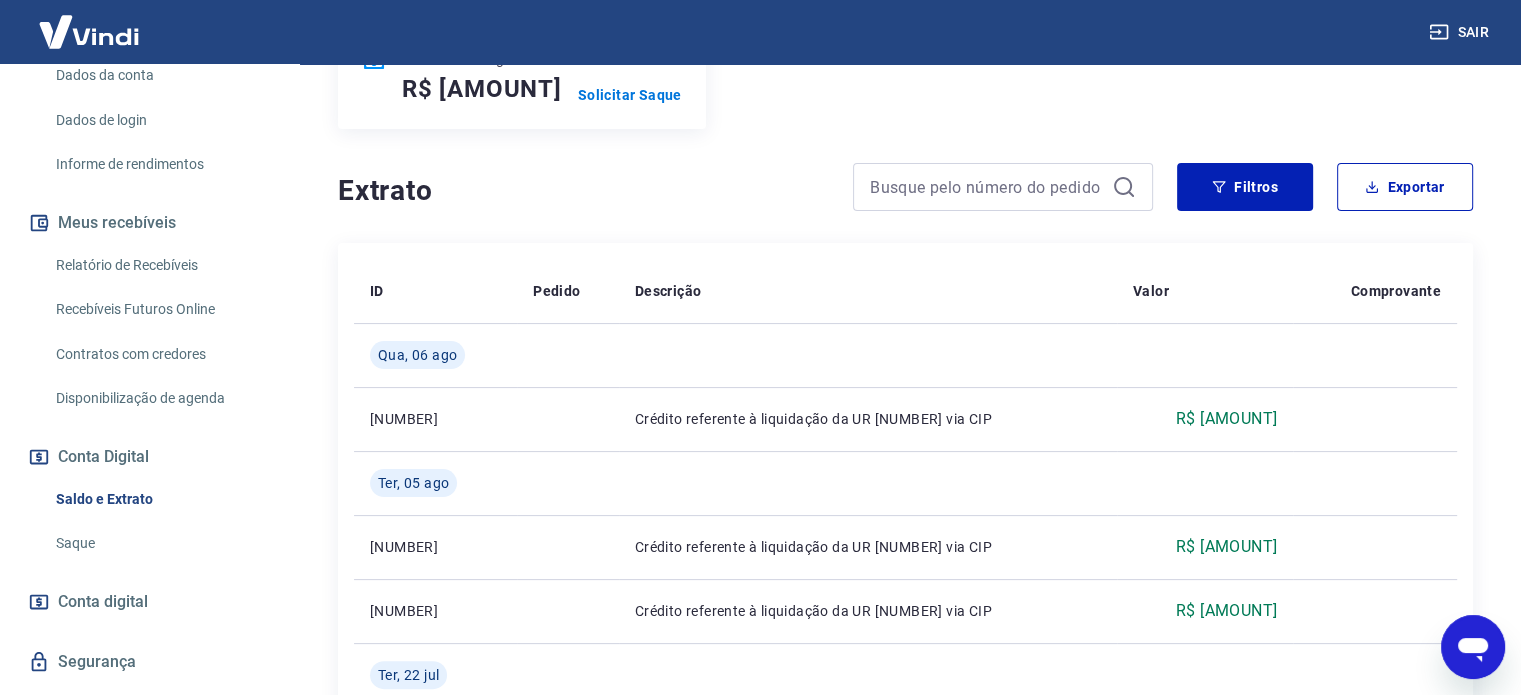 scroll, scrollTop: 100, scrollLeft: 0, axis: vertical 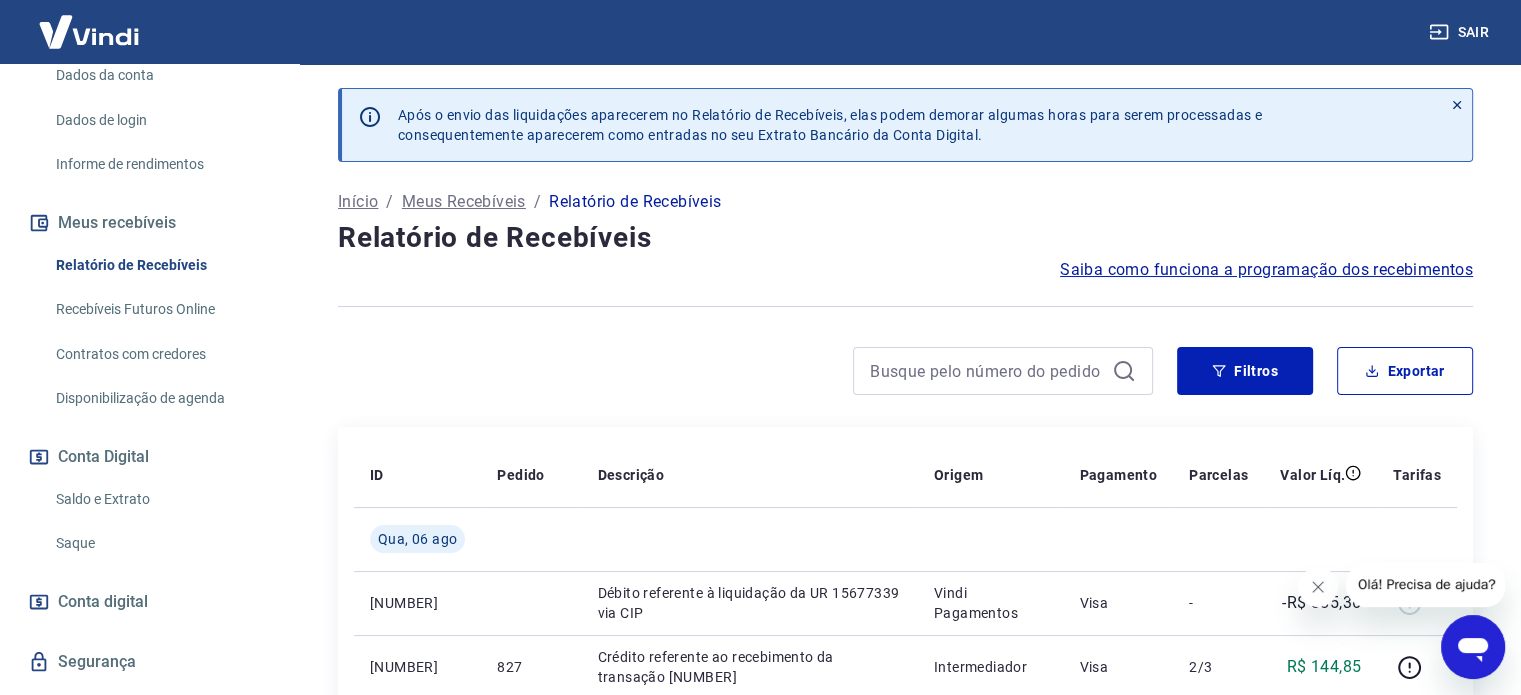 click on "Saque" at bounding box center (161, 543) 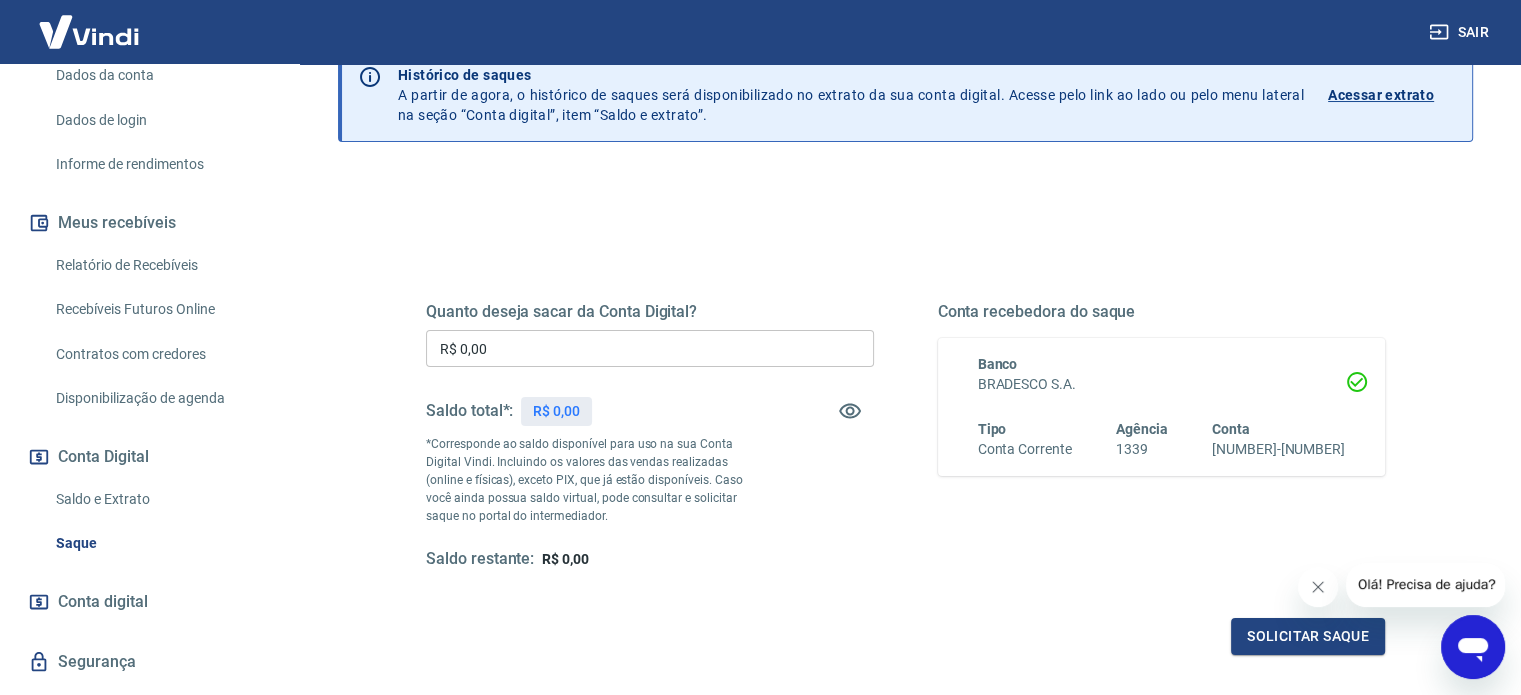 scroll, scrollTop: 200, scrollLeft: 0, axis: vertical 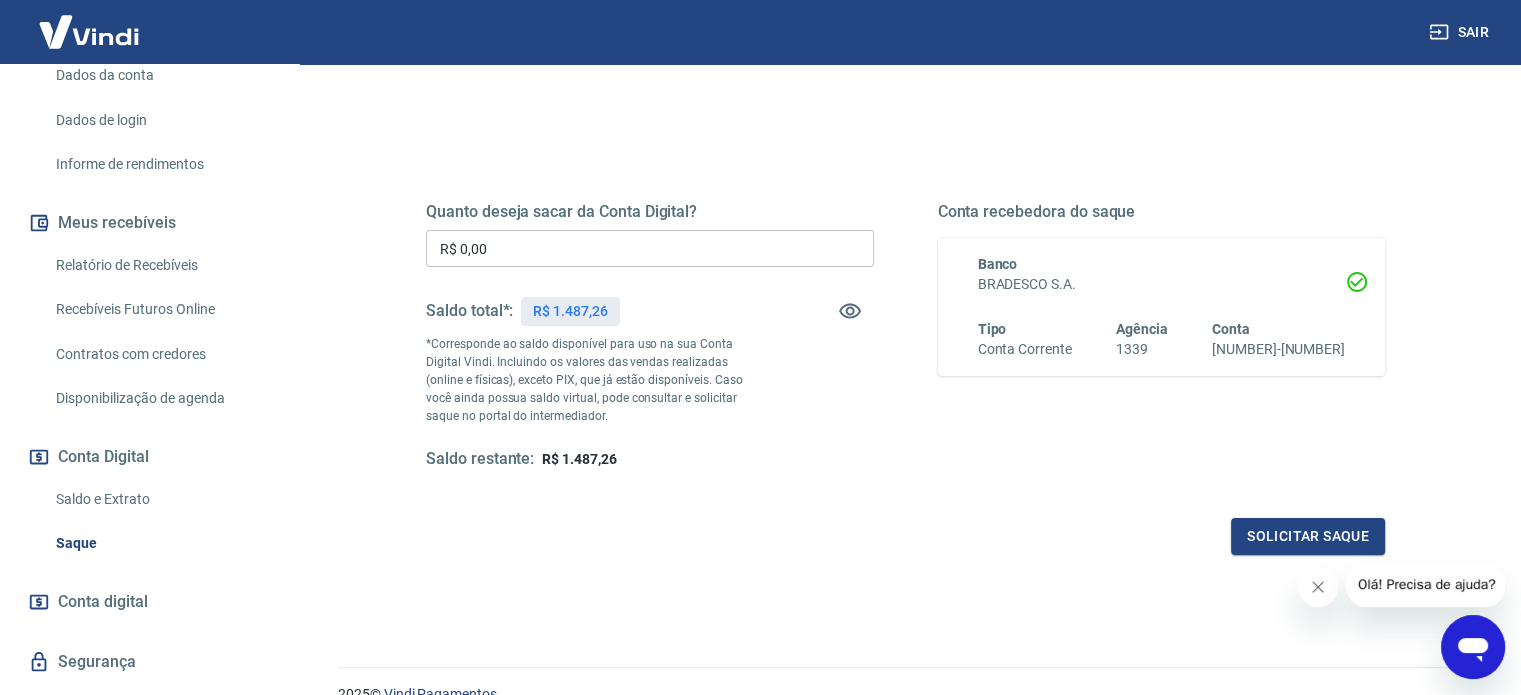 click on "R$ 0,00" at bounding box center (650, 248) 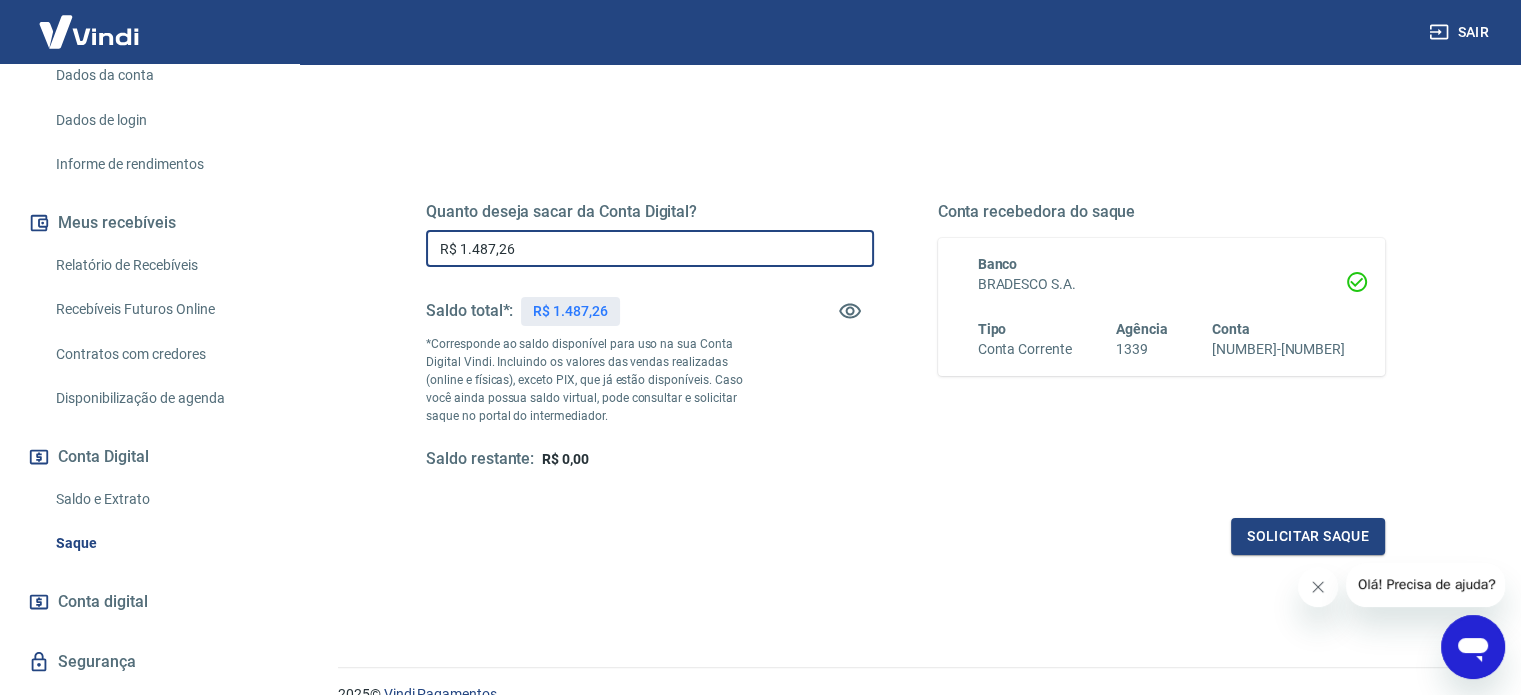 type on "R$ 1.487,26" 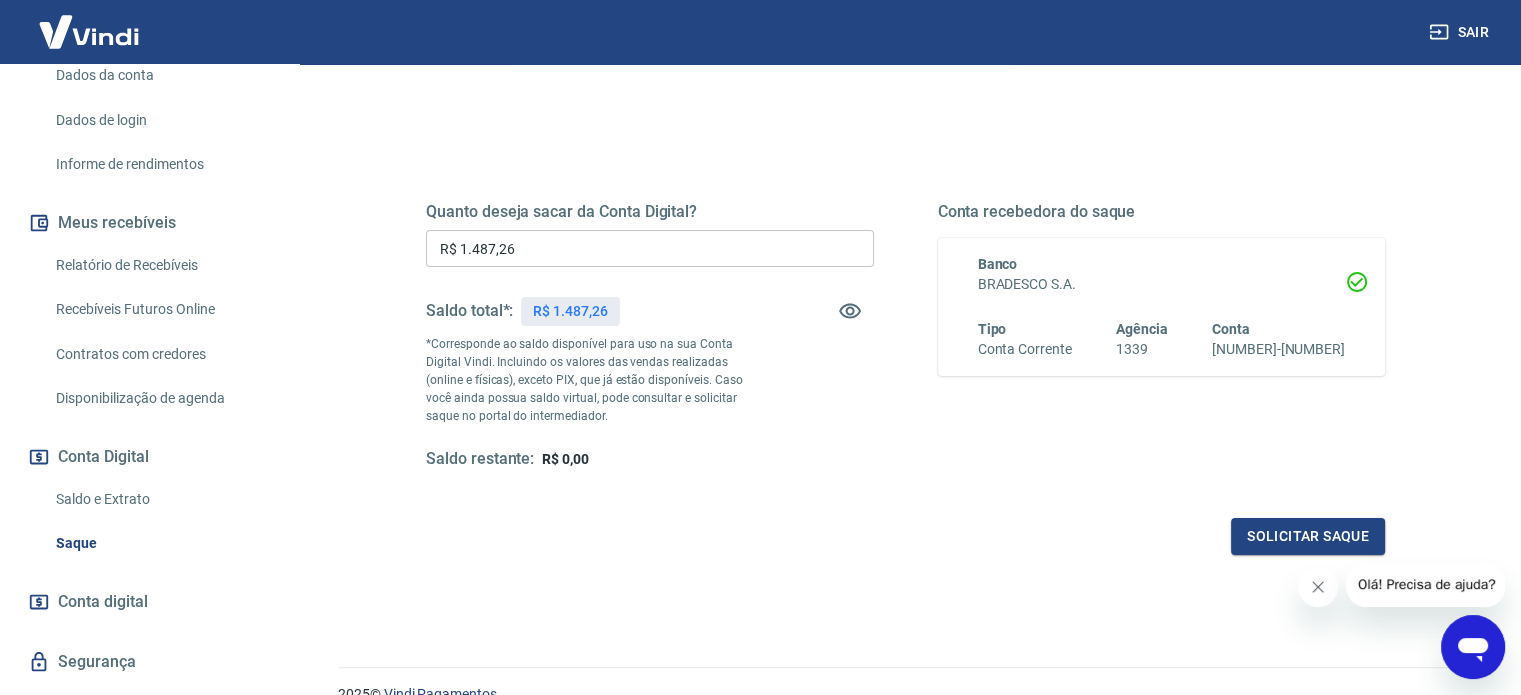 click 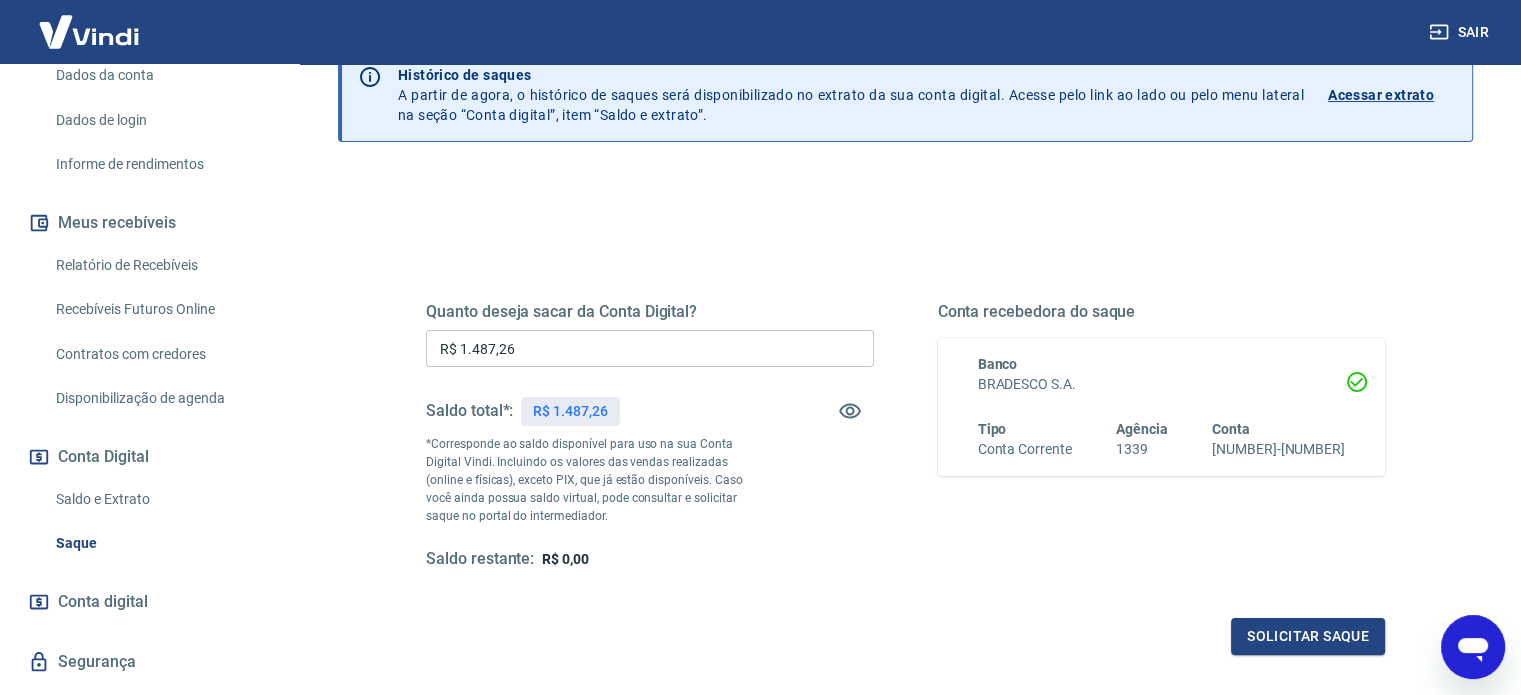 scroll, scrollTop: 200, scrollLeft: 0, axis: vertical 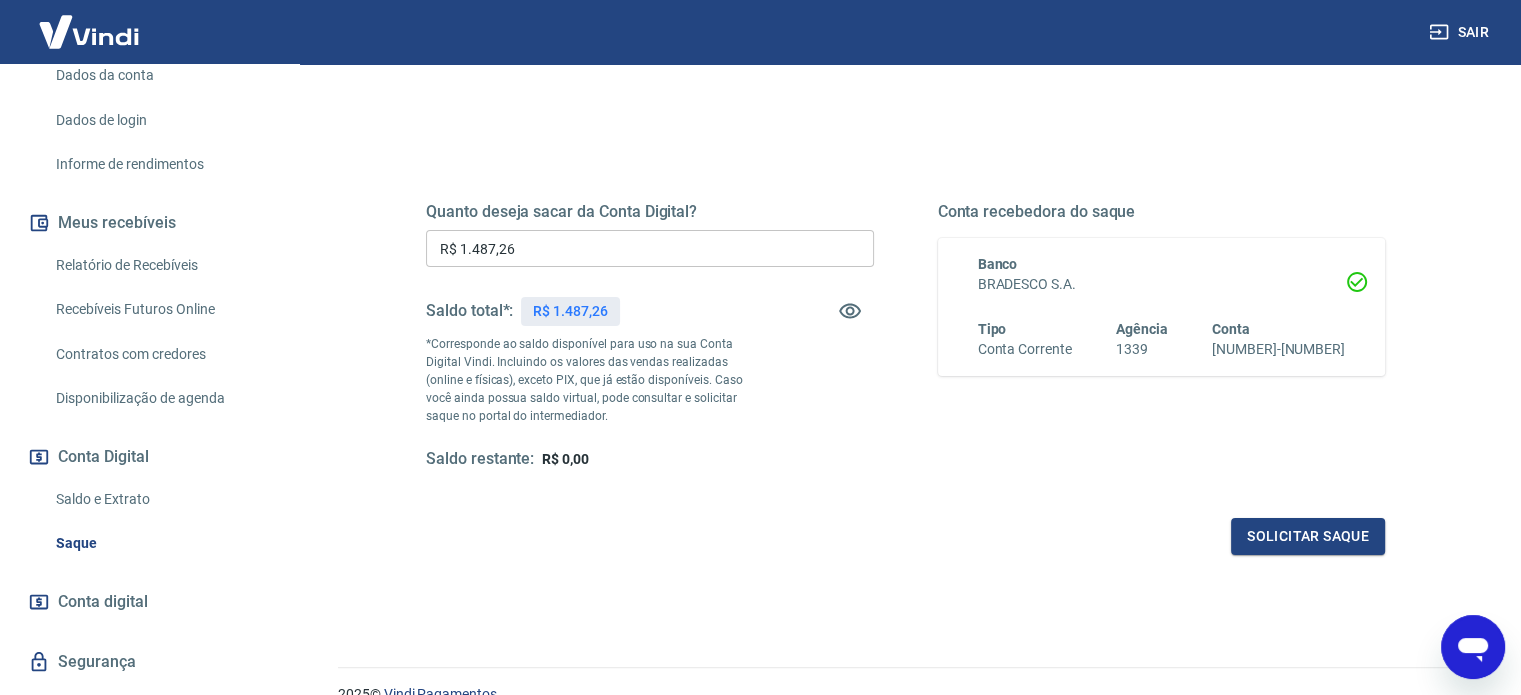 type 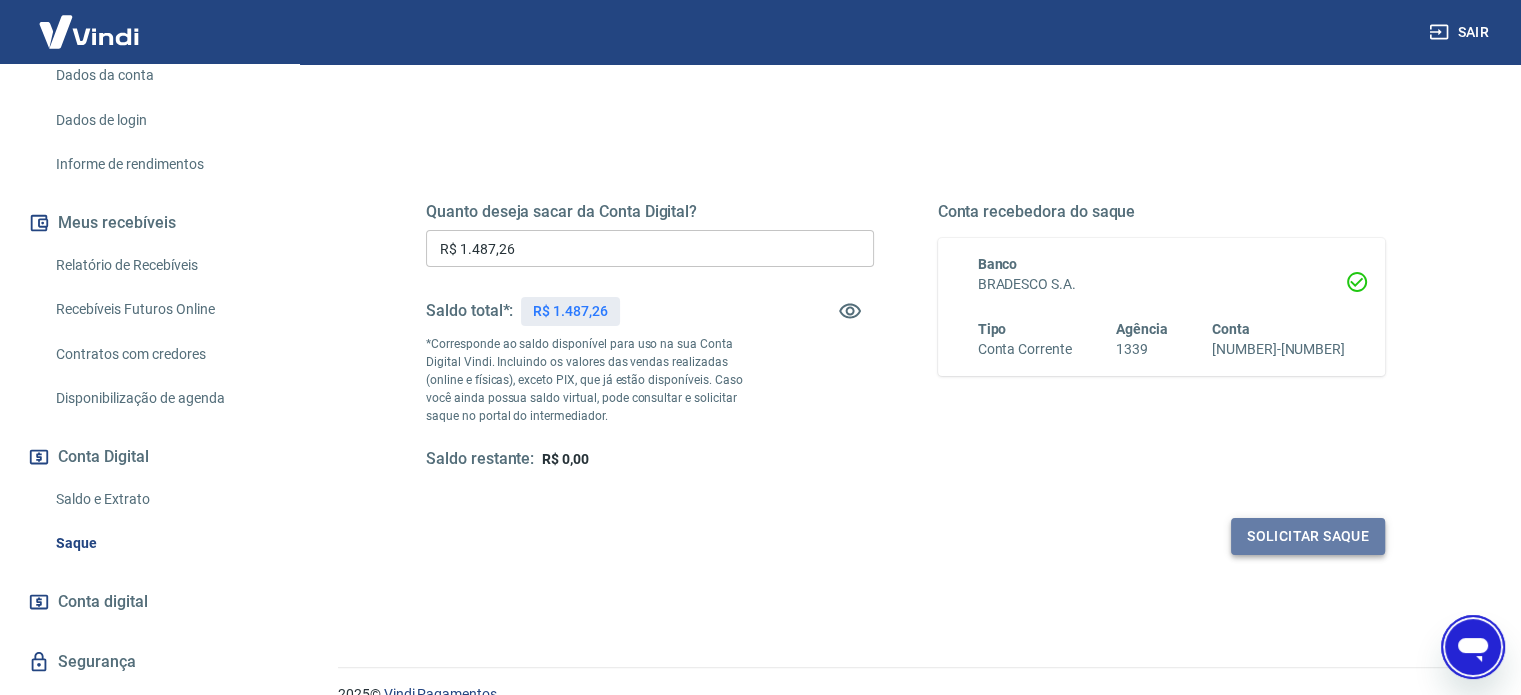 click on "Solicitar saque" at bounding box center [1308, 536] 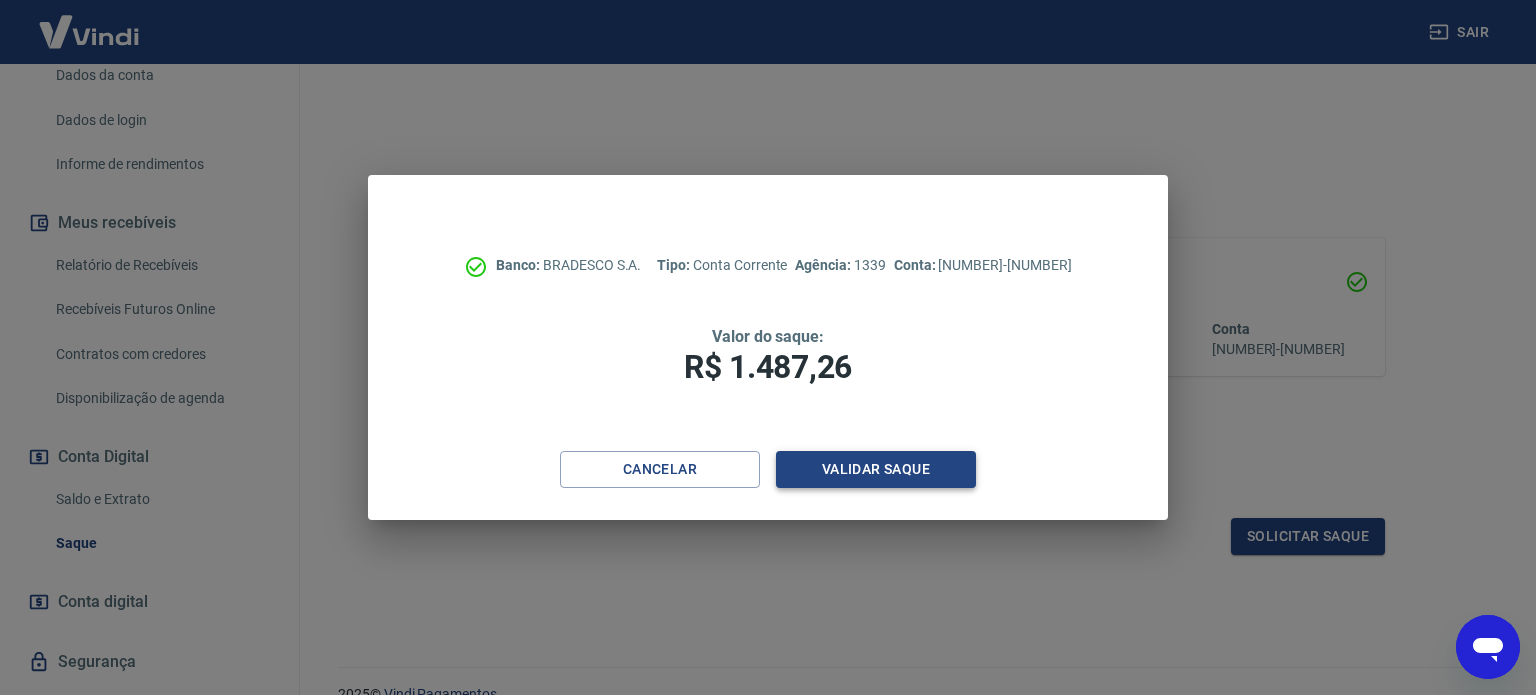 click on "Validar saque" at bounding box center (876, 469) 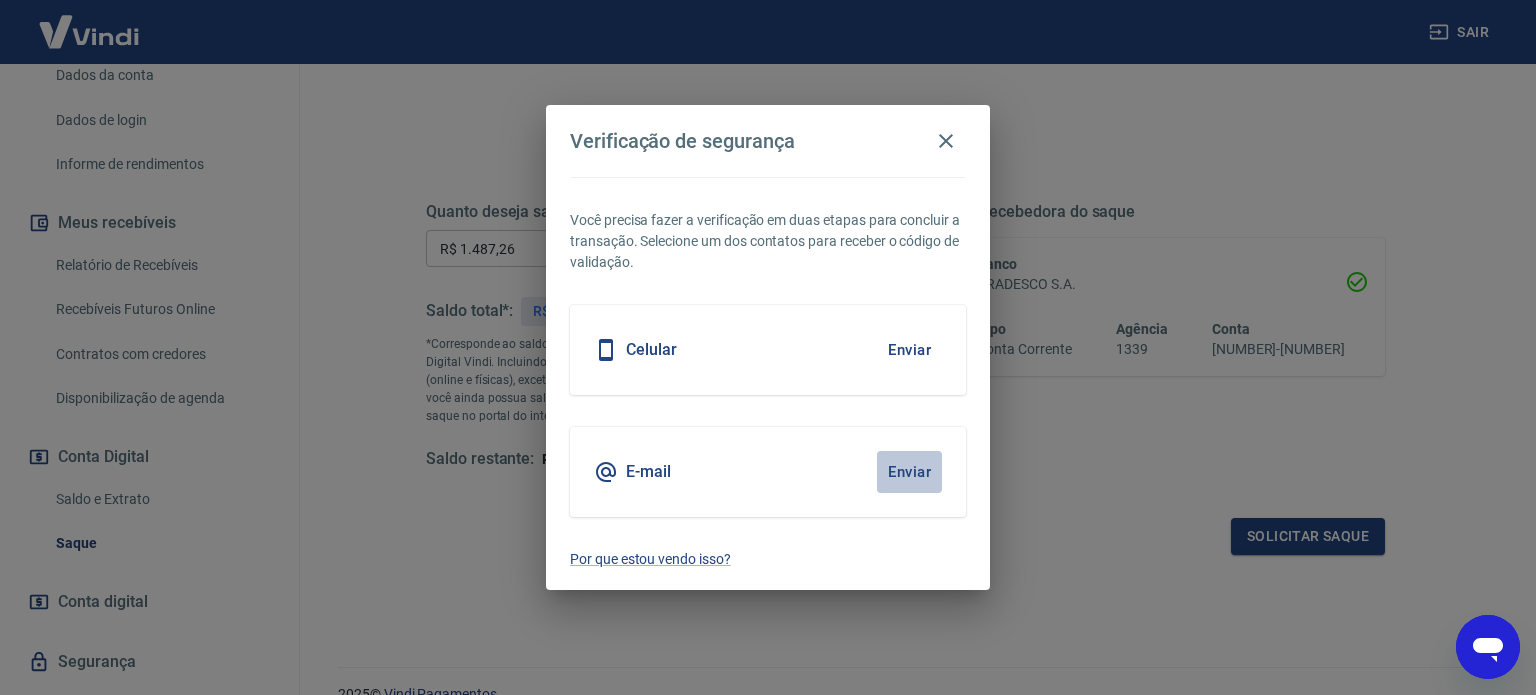 click on "Enviar" at bounding box center [909, 472] 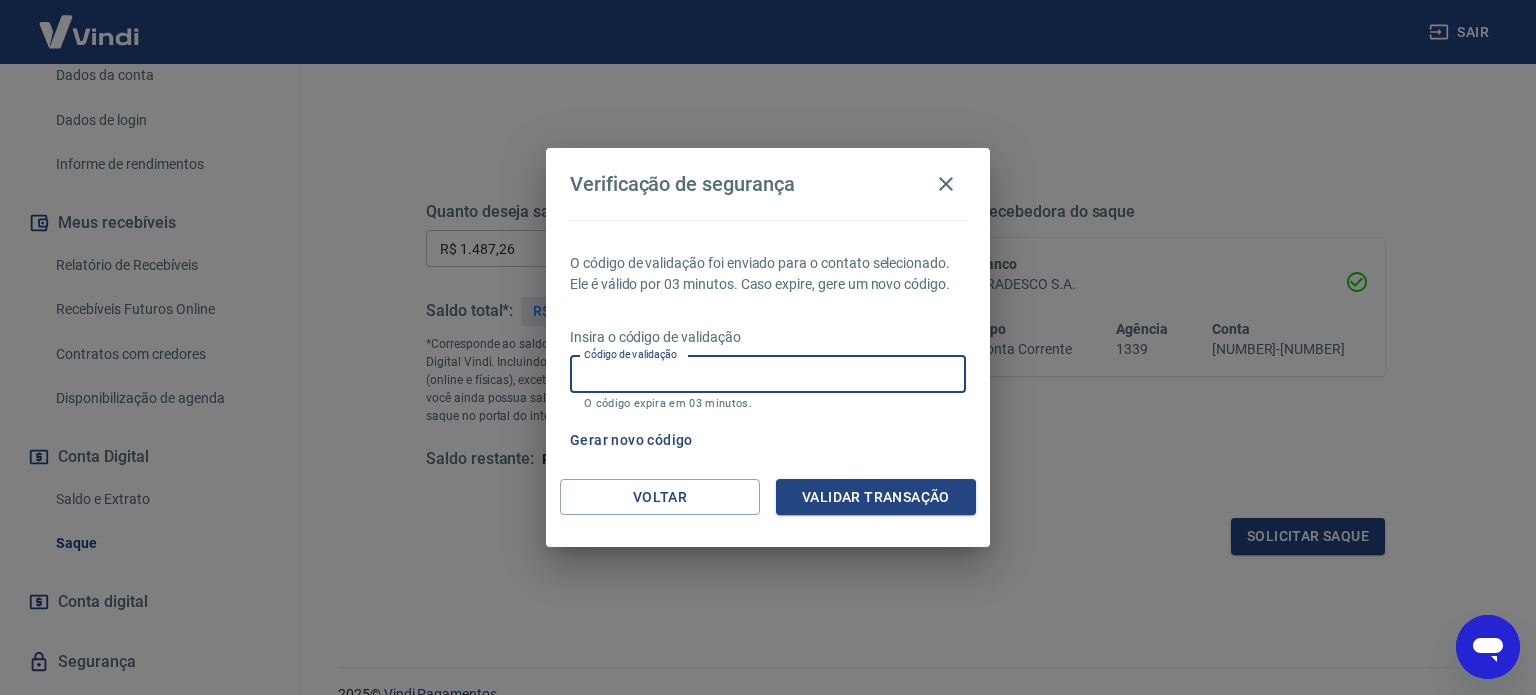 drag, startPoint x: 728, startPoint y: 375, endPoint x: 764, endPoint y: 392, distance: 39.812057 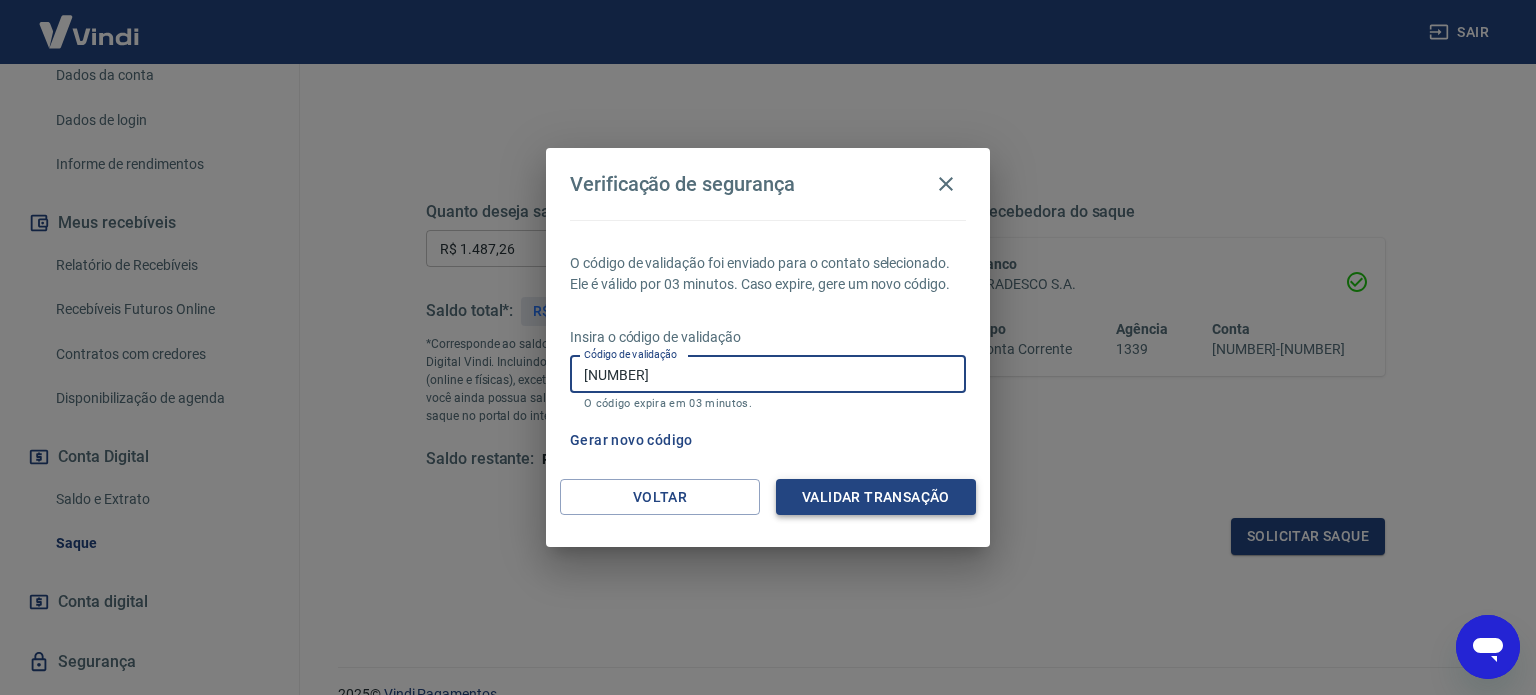 type on "[NUMBER]" 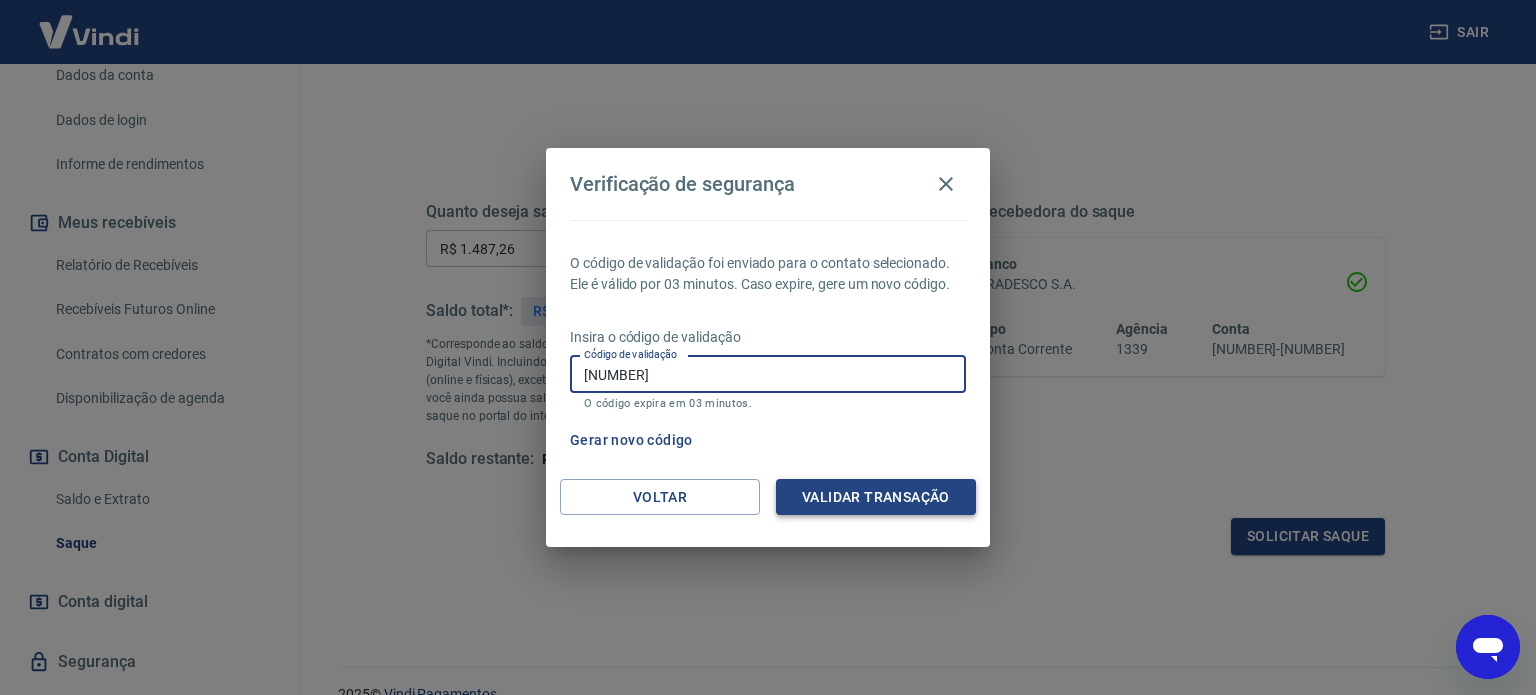 click on "Validar transação" at bounding box center (876, 497) 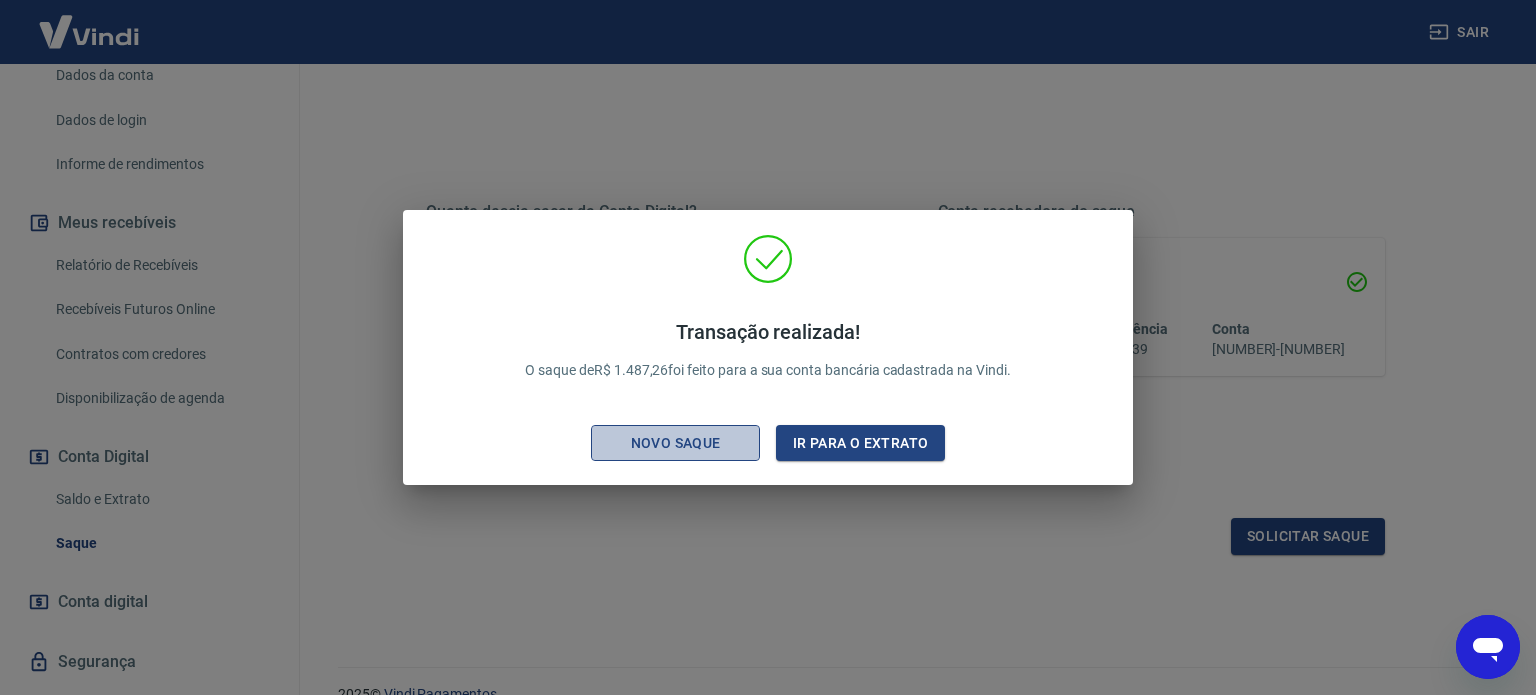 click on "Novo saque" at bounding box center [676, 443] 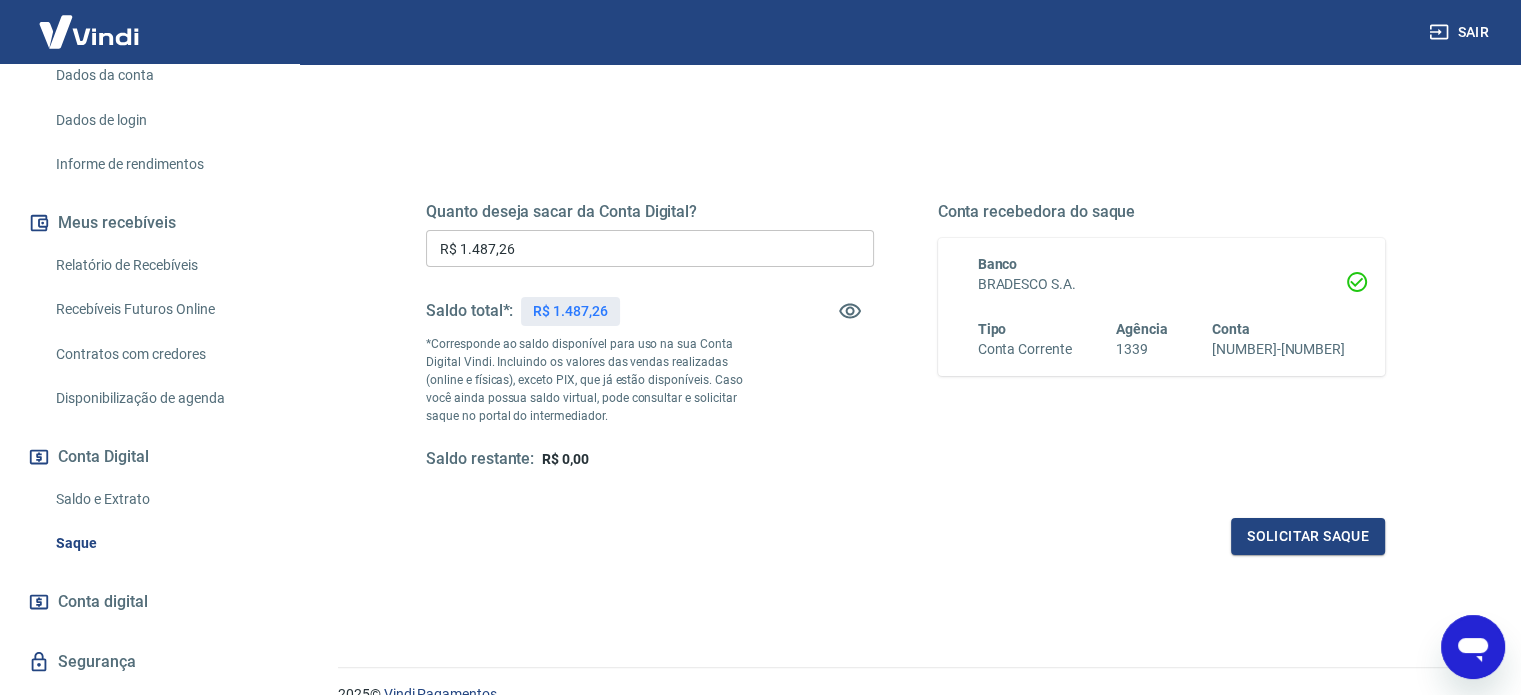 scroll, scrollTop: 0, scrollLeft: 0, axis: both 